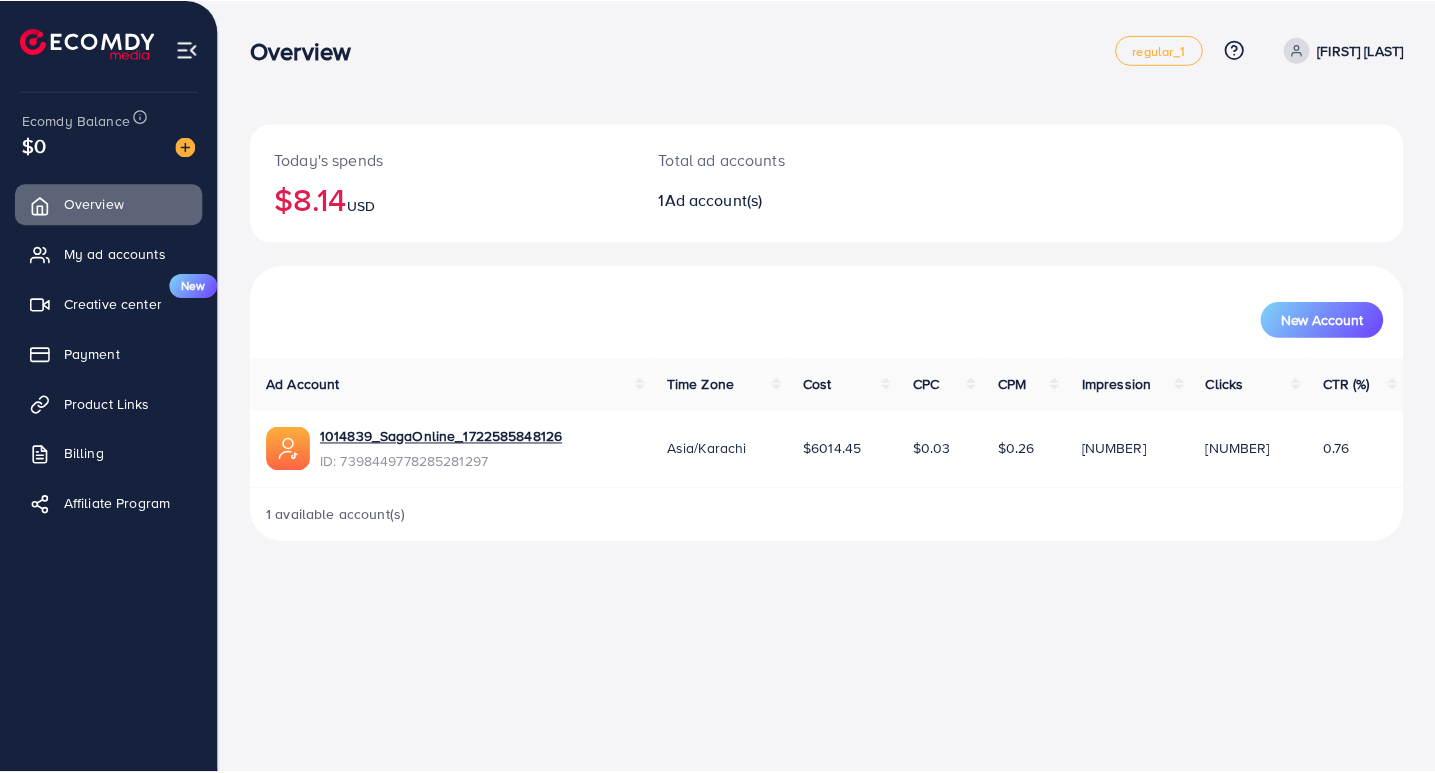 scroll, scrollTop: 0, scrollLeft: 0, axis: both 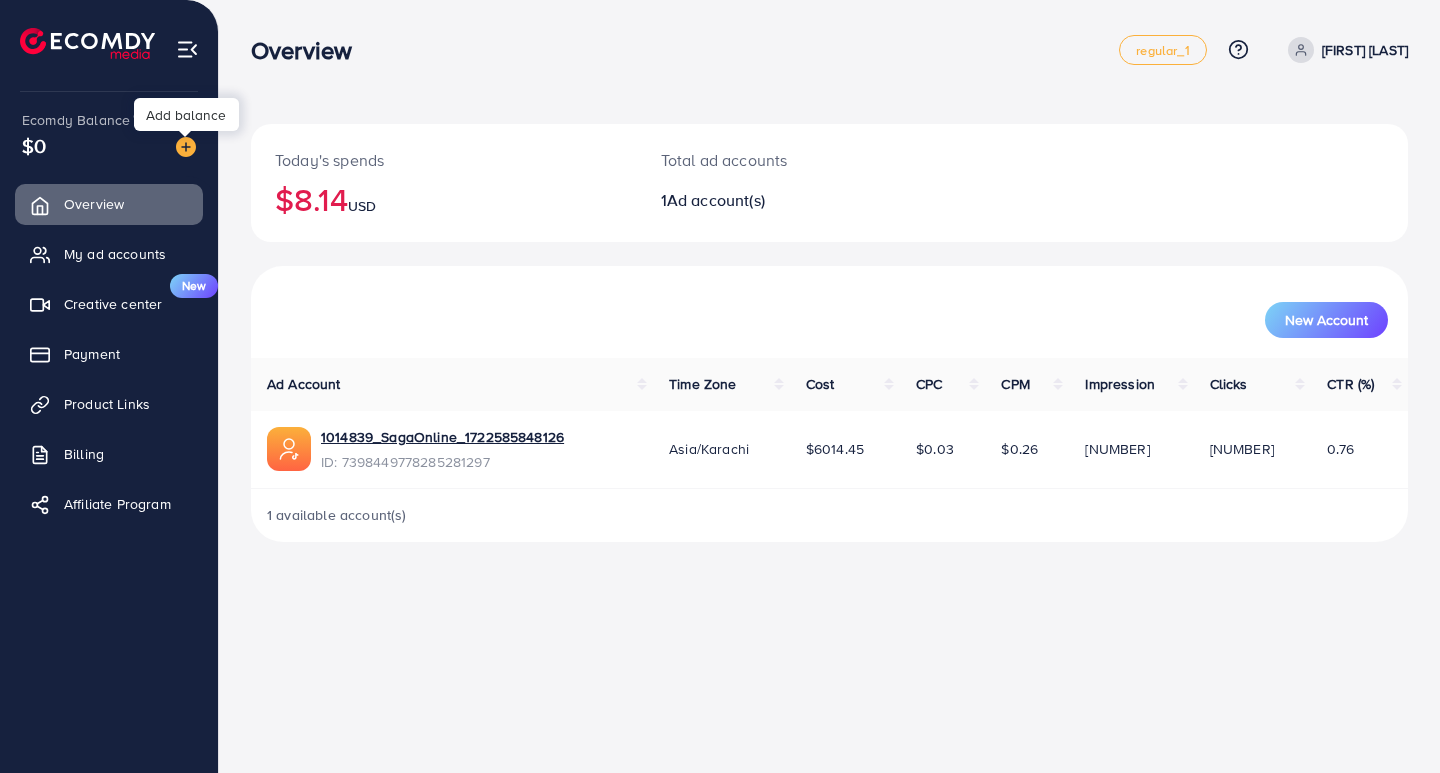 click at bounding box center [186, 147] 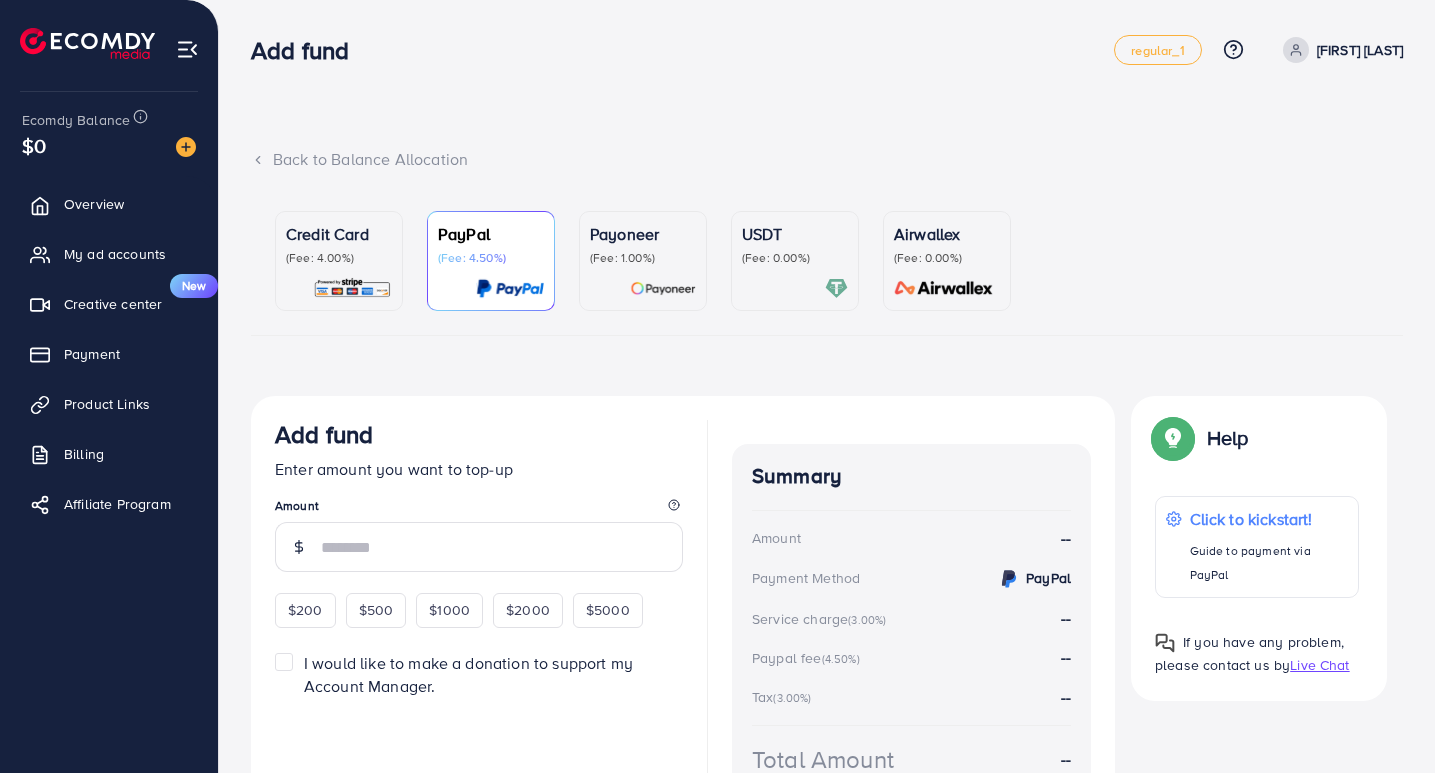 click at bounding box center (339, 288) 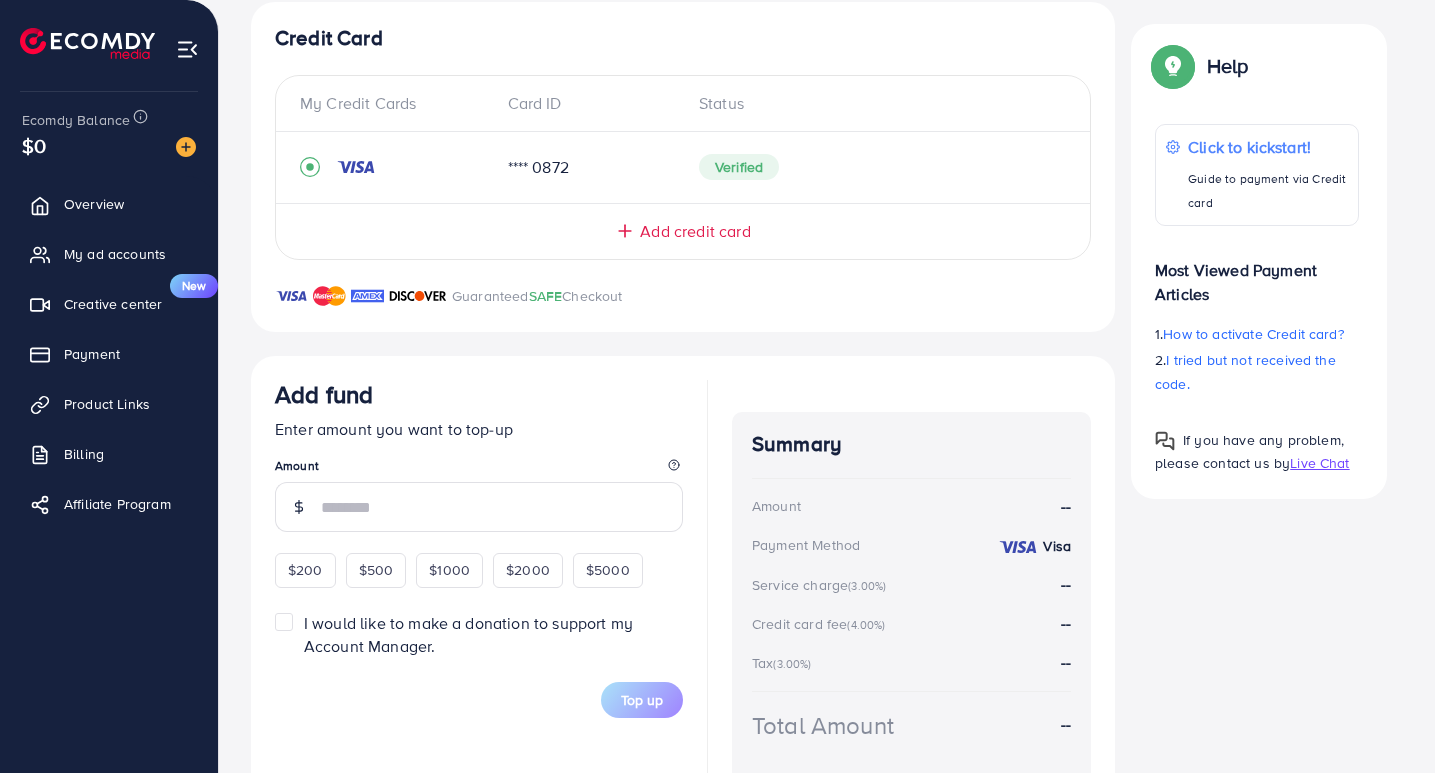 scroll, scrollTop: 400, scrollLeft: 0, axis: vertical 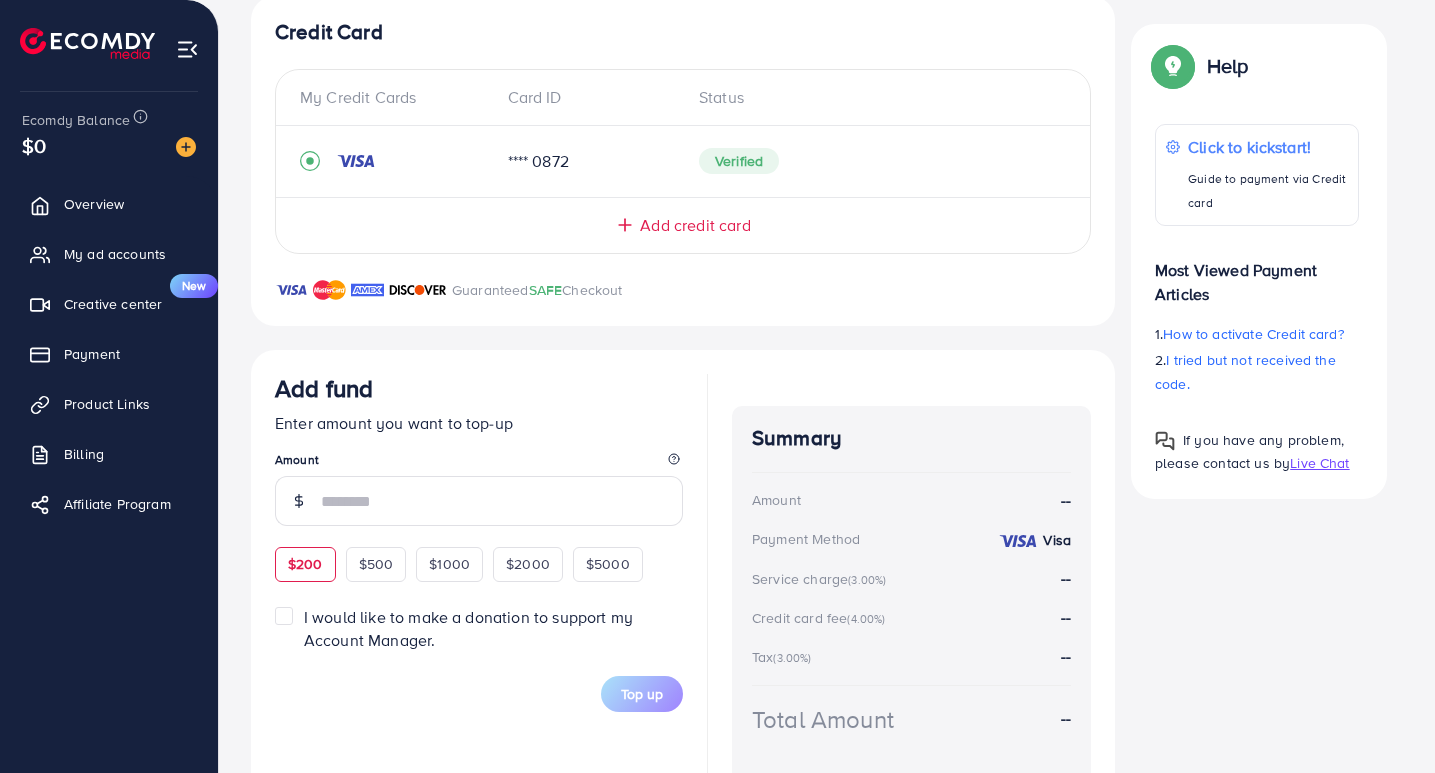 click on "$200" at bounding box center (305, 564) 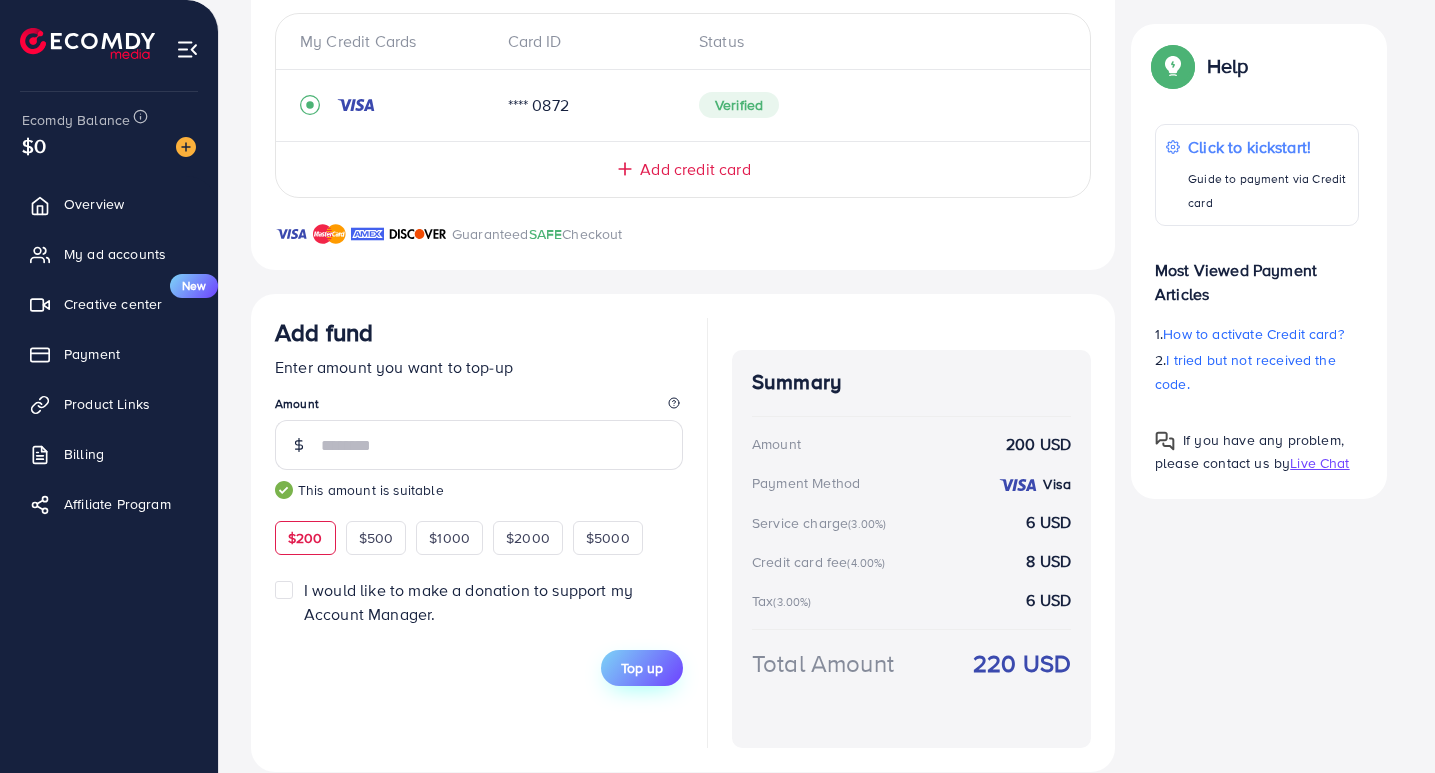 scroll, scrollTop: 487, scrollLeft: 0, axis: vertical 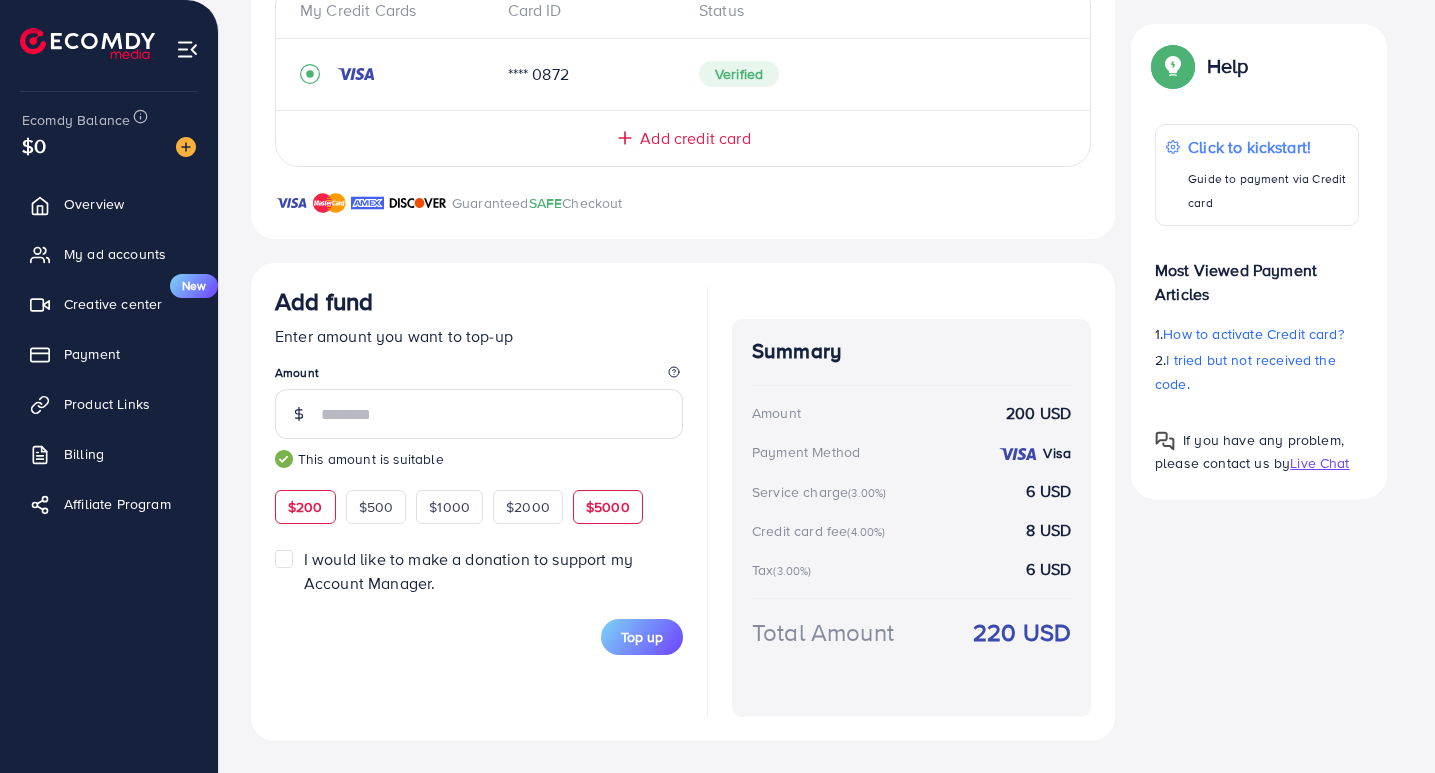 click on "$5000" at bounding box center (608, 507) 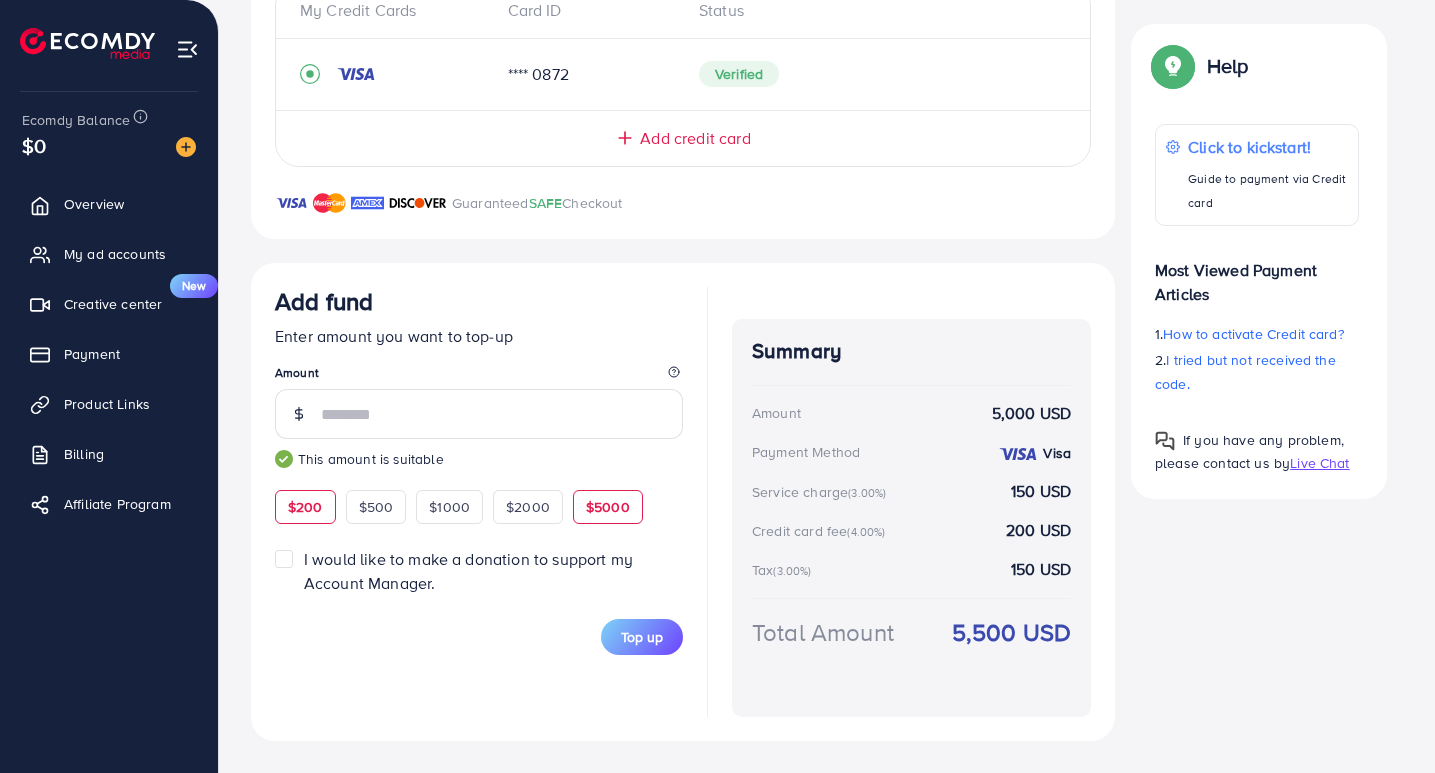 click on "$200" at bounding box center (305, 507) 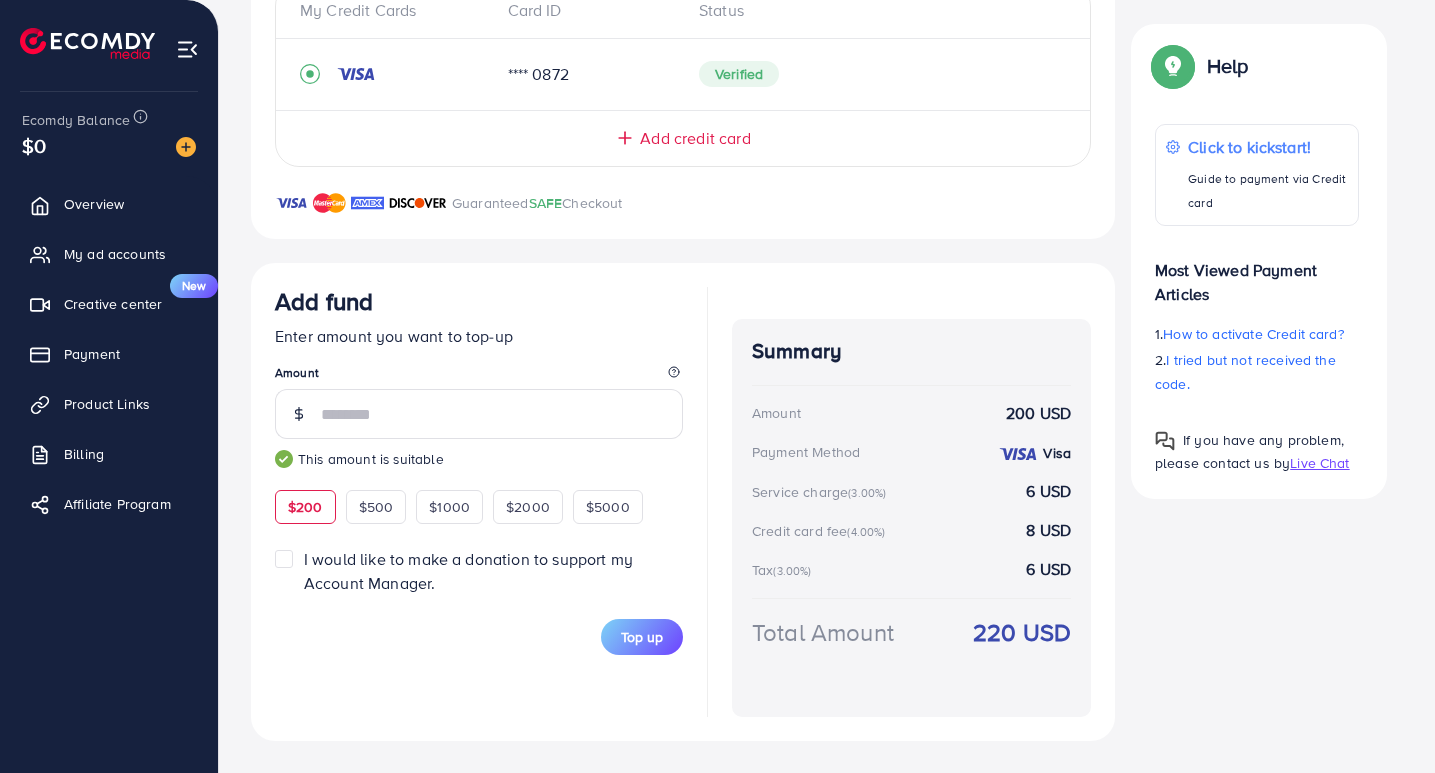 click on "$200" at bounding box center (305, 507) 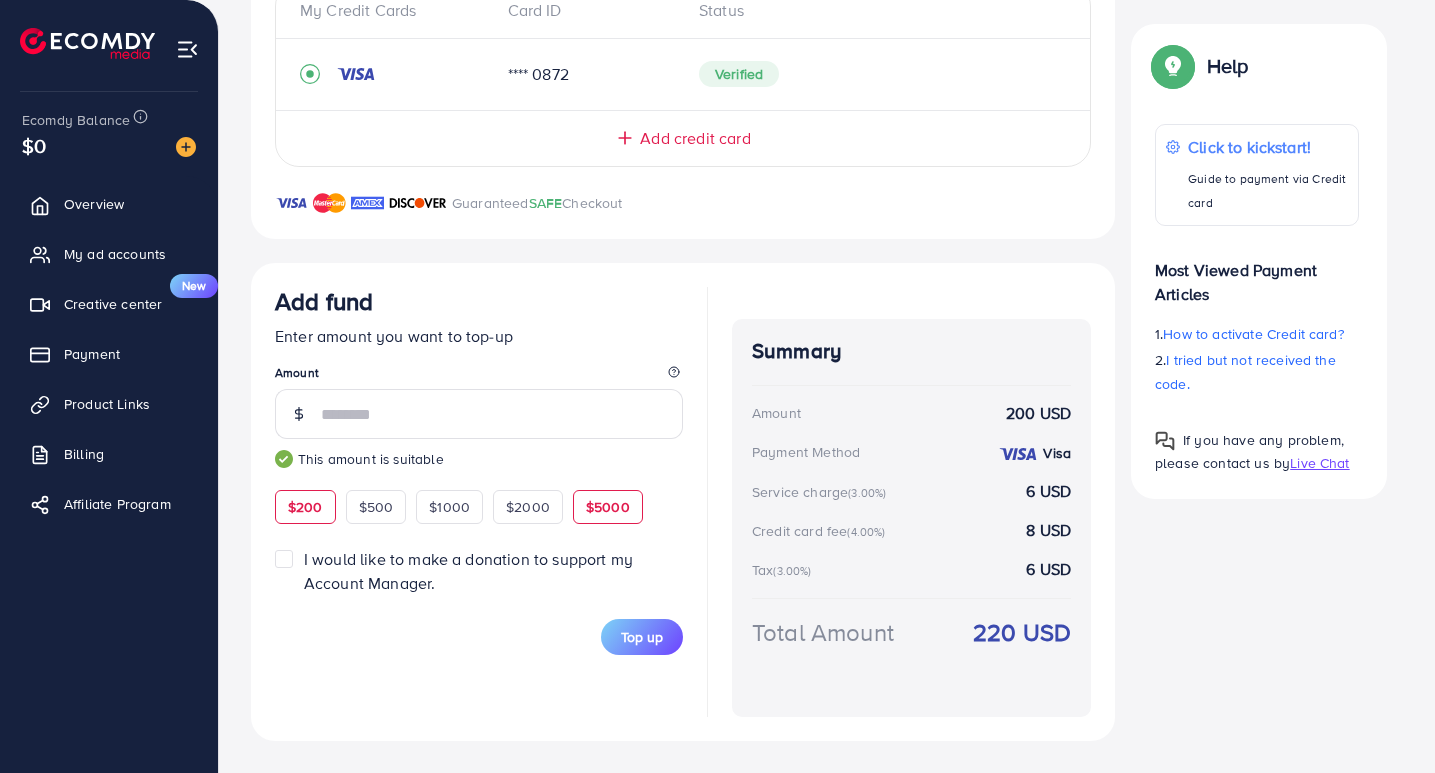 click on "$5000" at bounding box center [608, 507] 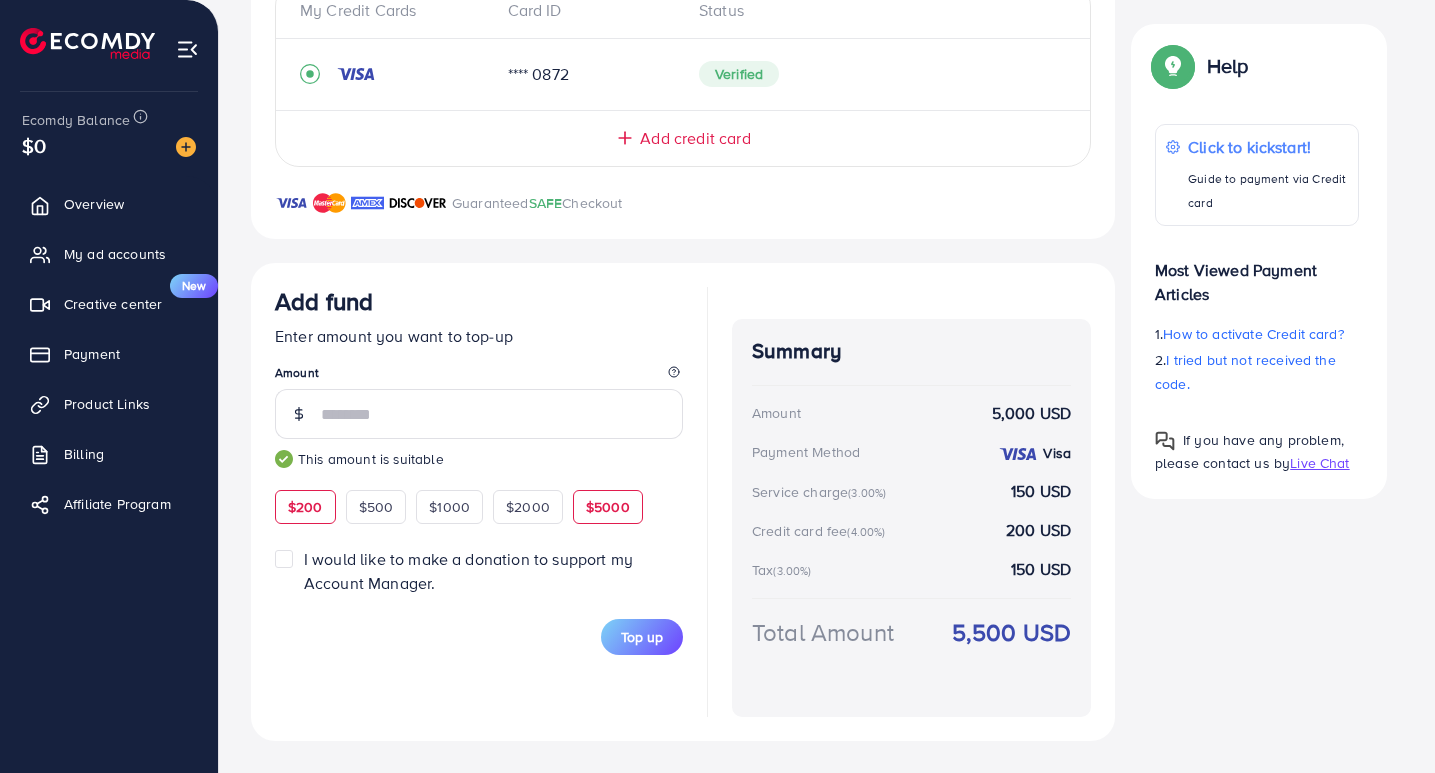 click on "$200" at bounding box center (305, 507) 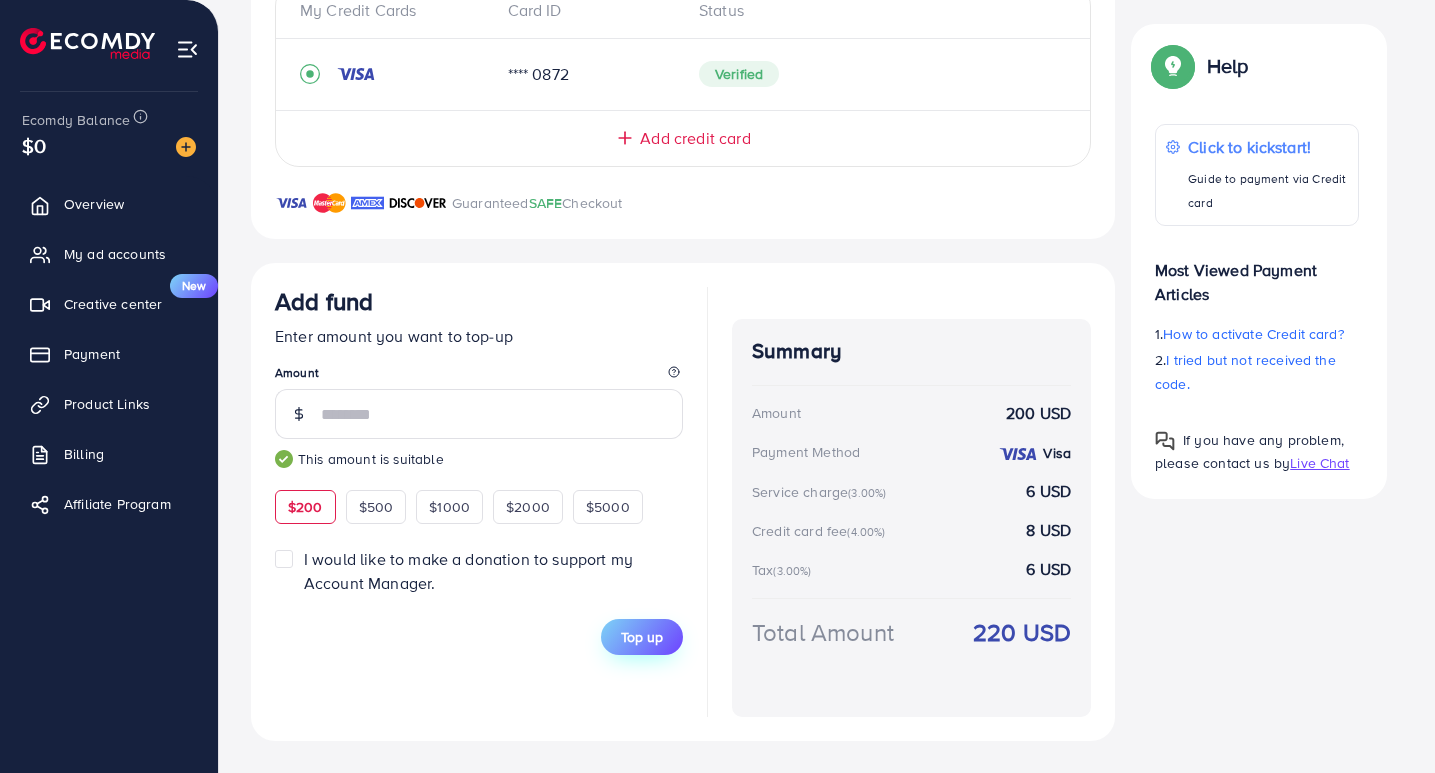 click on "Top up" at bounding box center (642, 637) 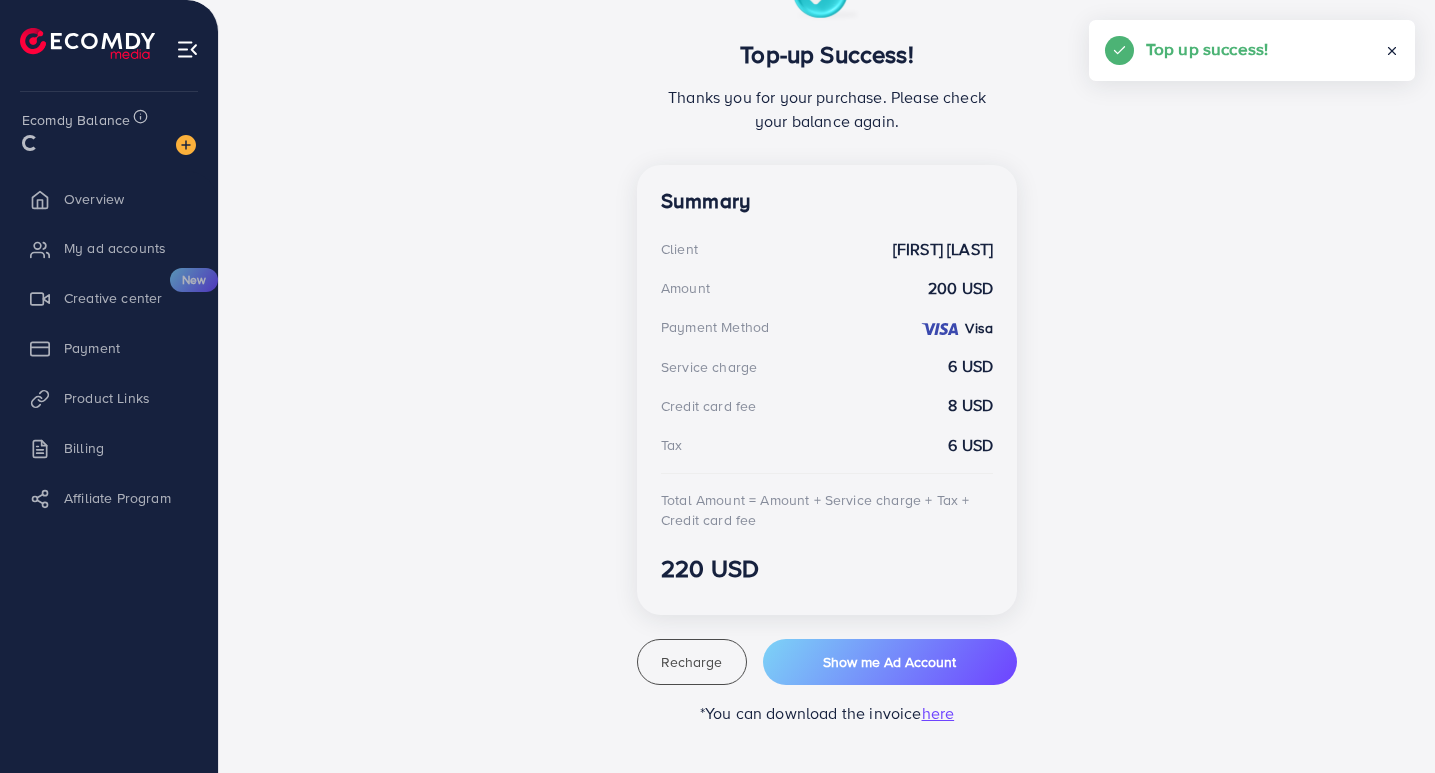 scroll, scrollTop: 433, scrollLeft: 0, axis: vertical 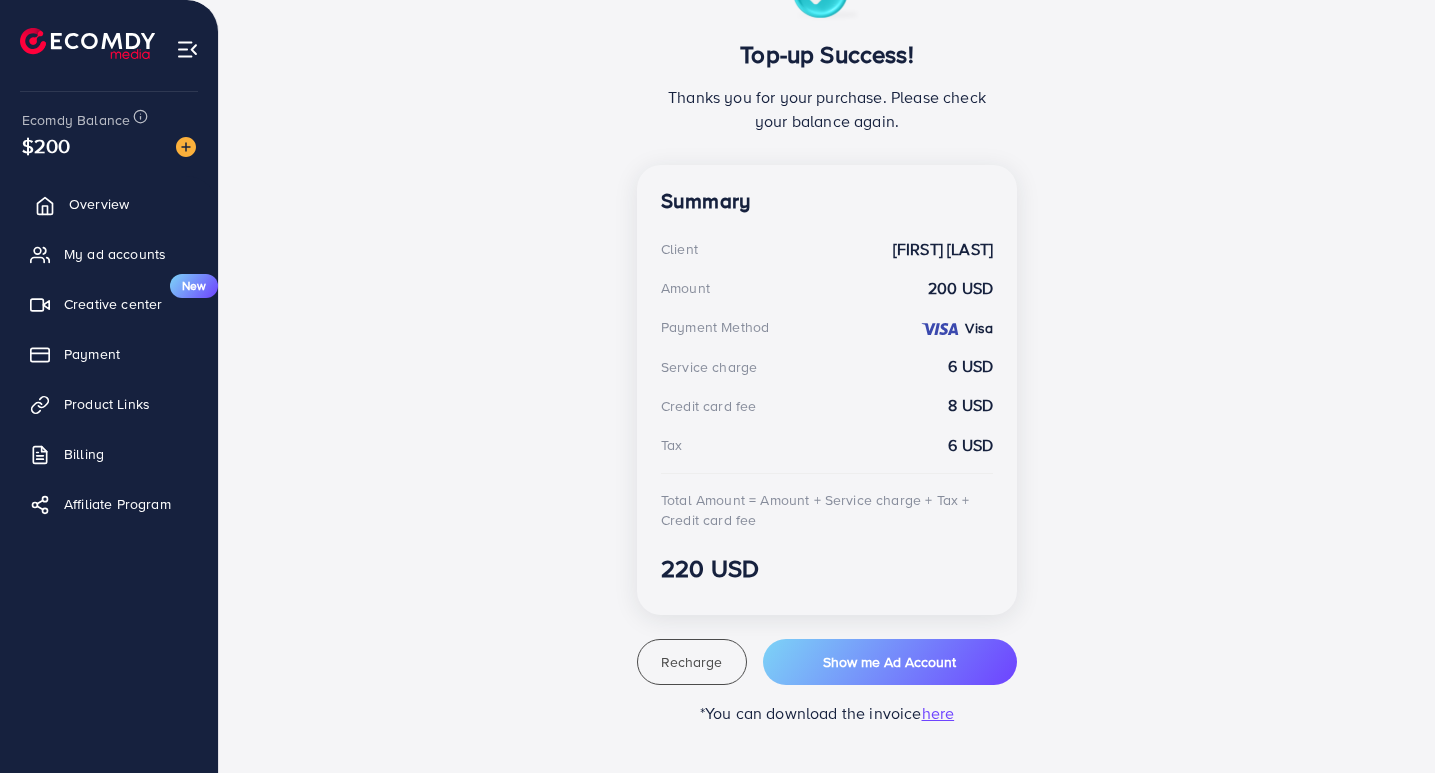 click on "Overview" at bounding box center [109, 204] 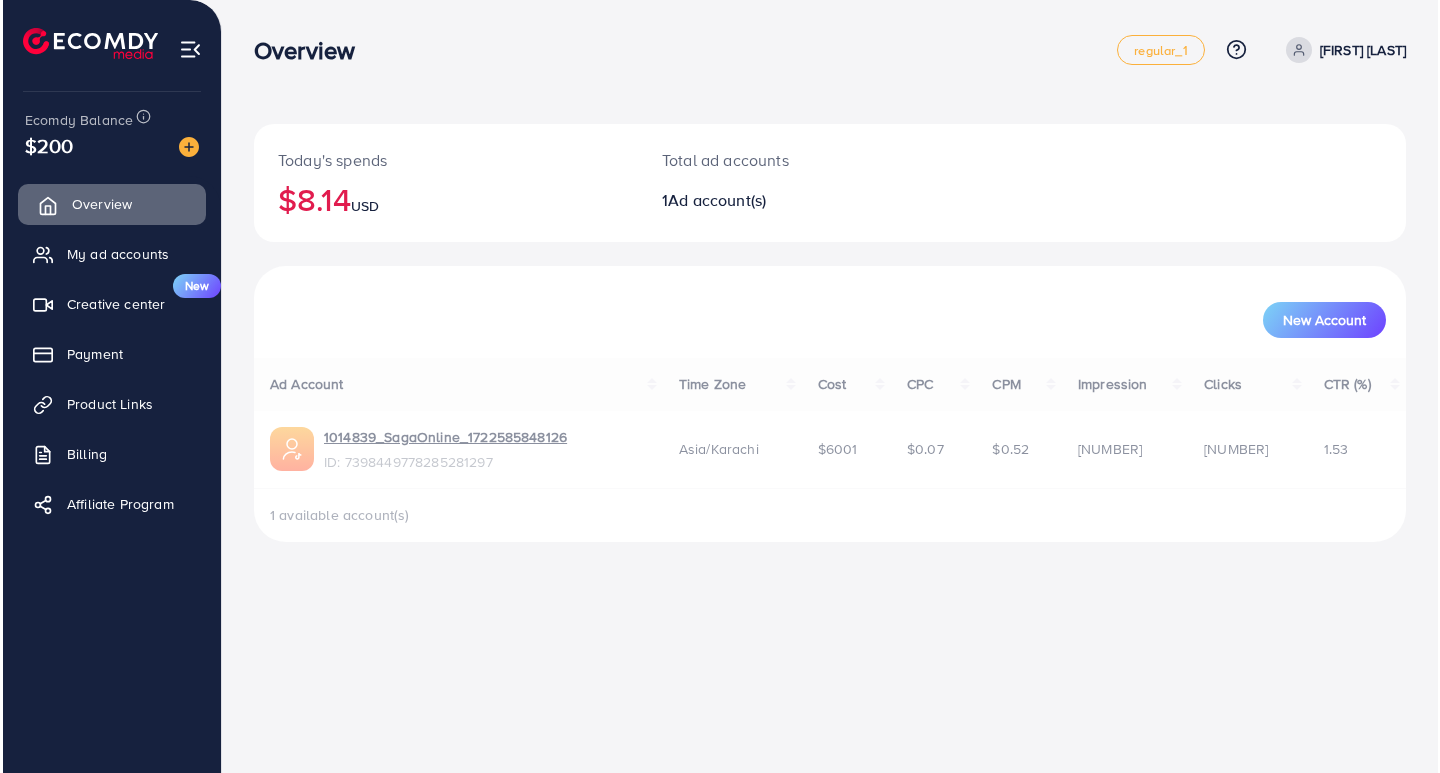 scroll, scrollTop: 0, scrollLeft: 0, axis: both 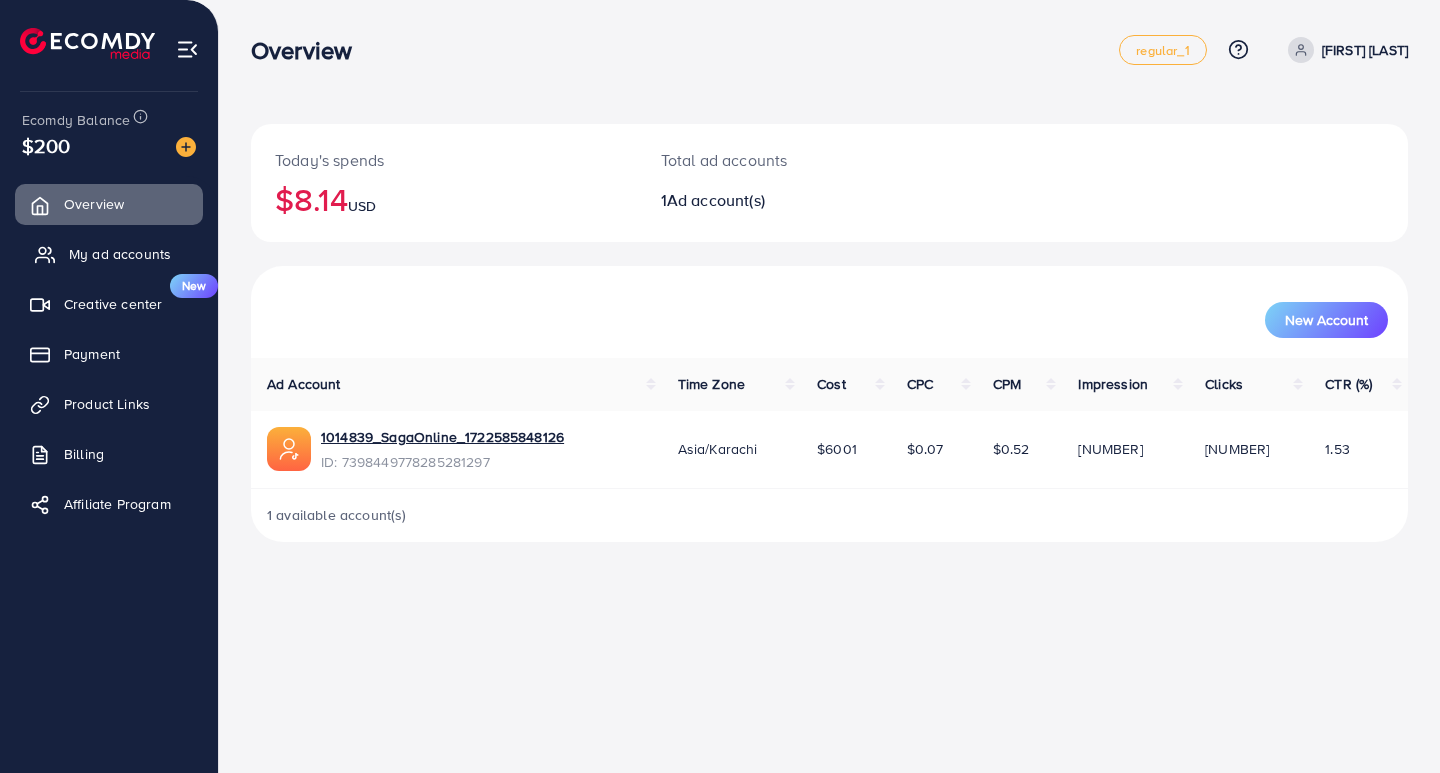 click on "My ad accounts" at bounding box center [109, 254] 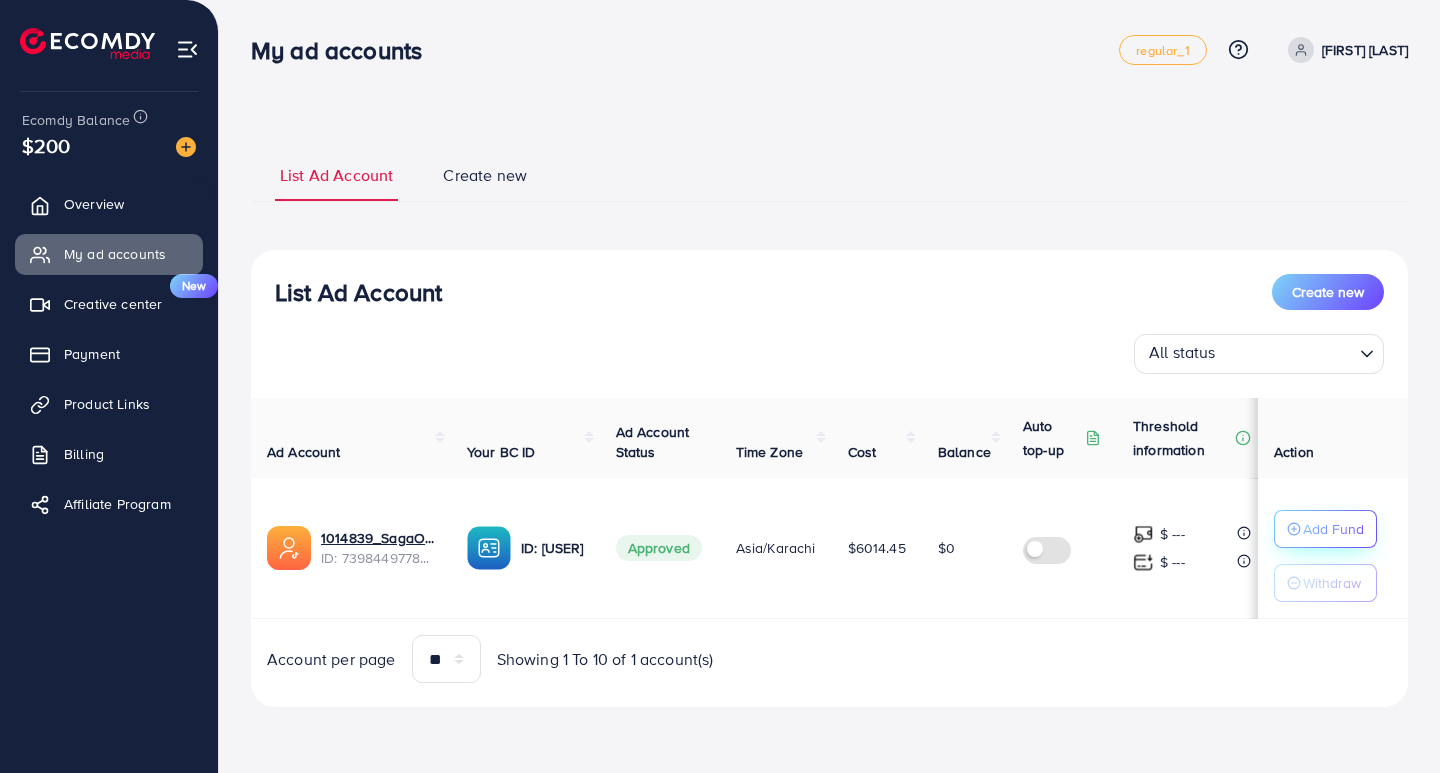 click on "Add Fund" at bounding box center [1325, 529] 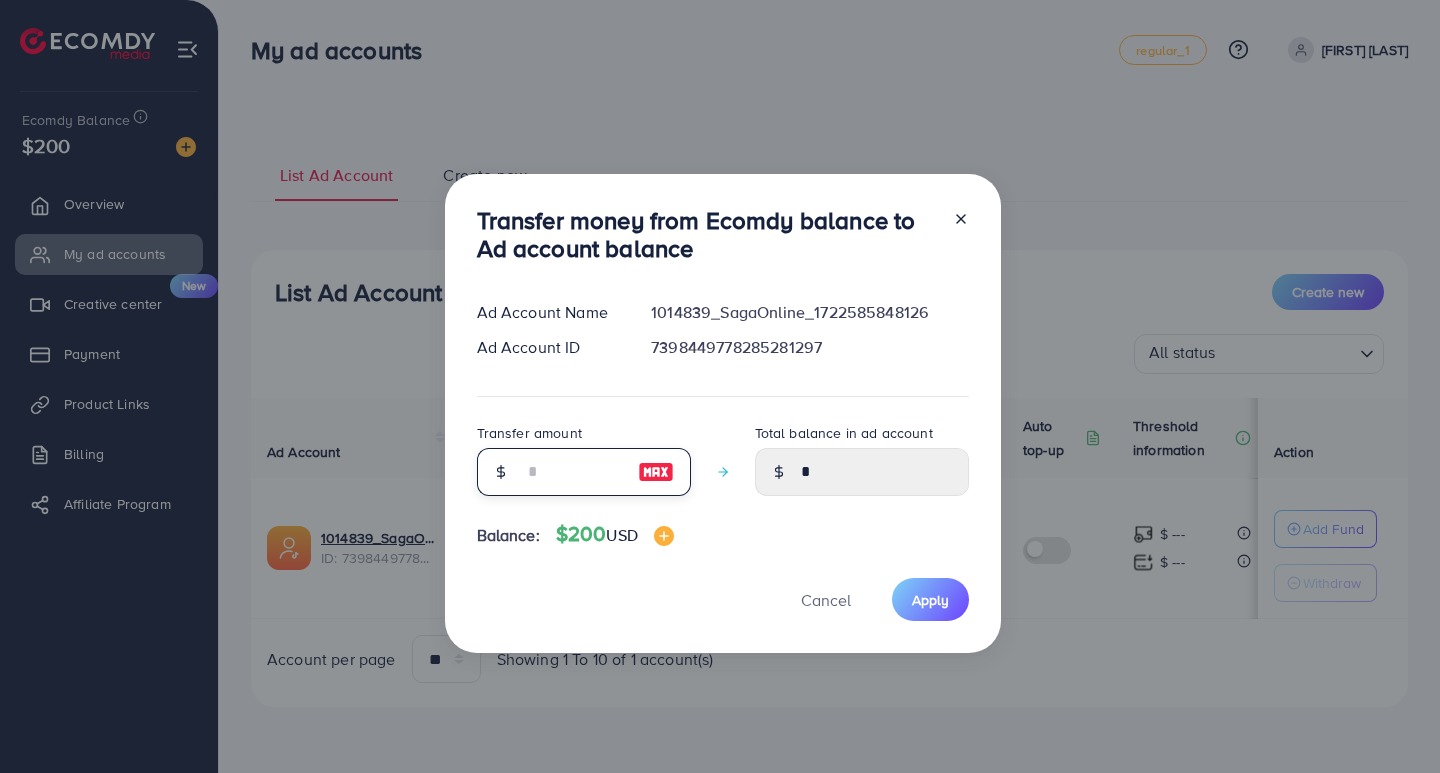 click at bounding box center (573, 472) 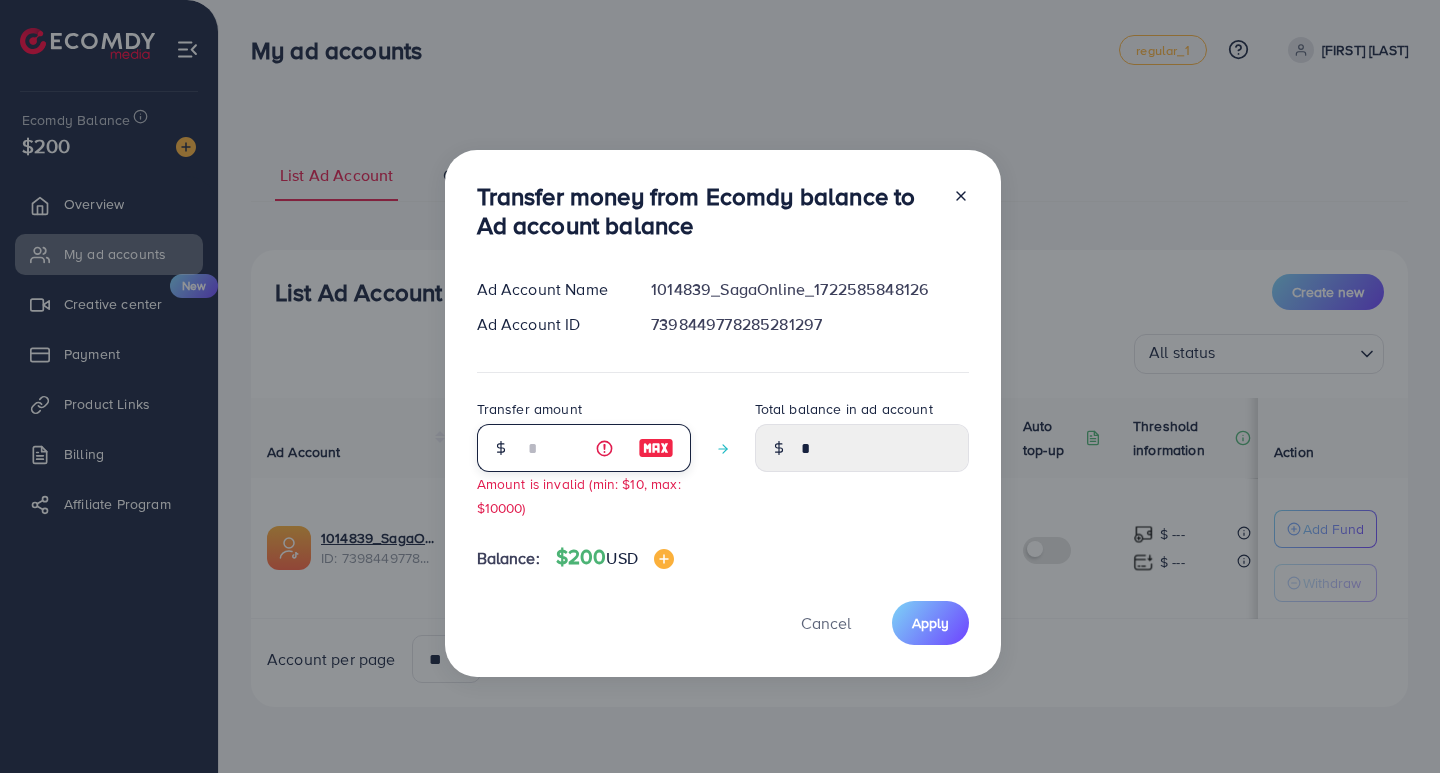 type on "****" 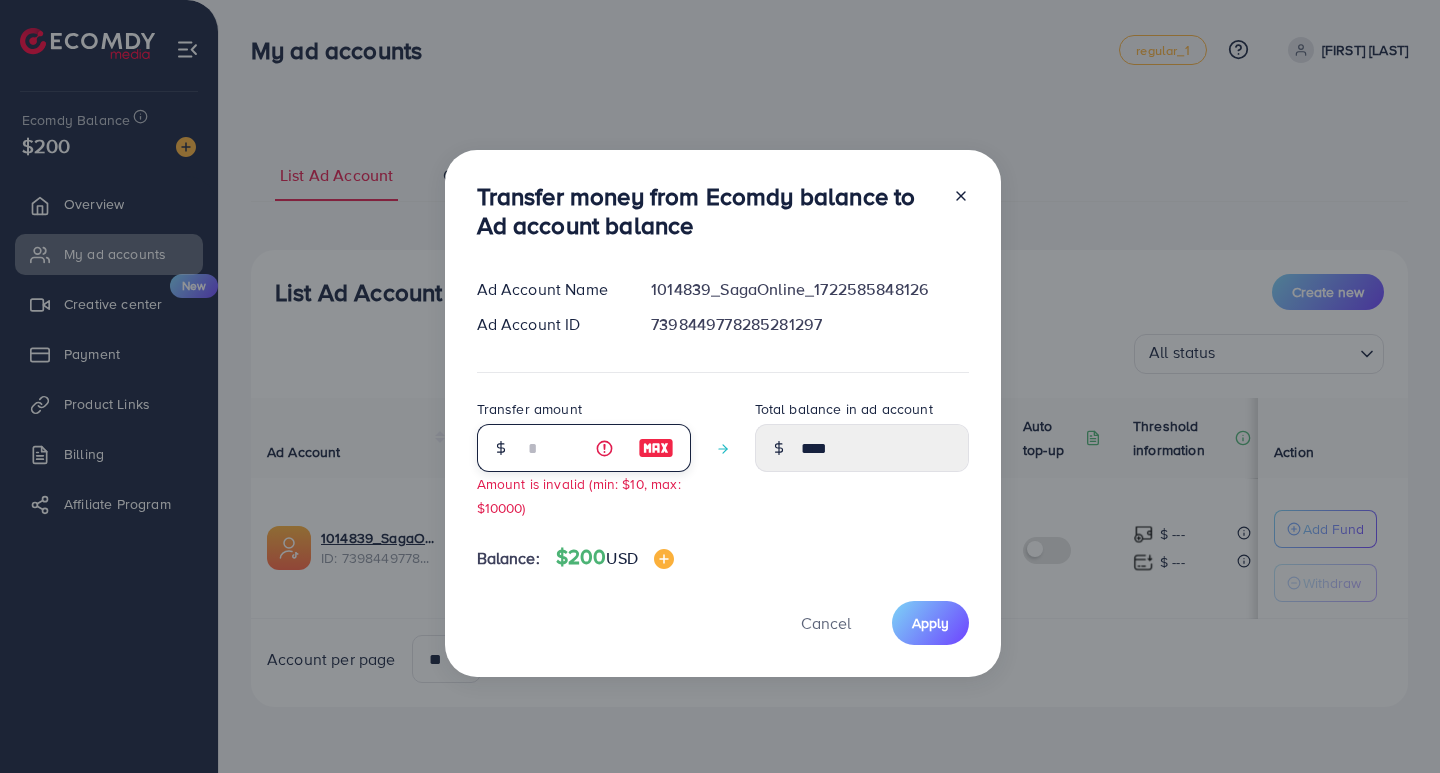 type on "**" 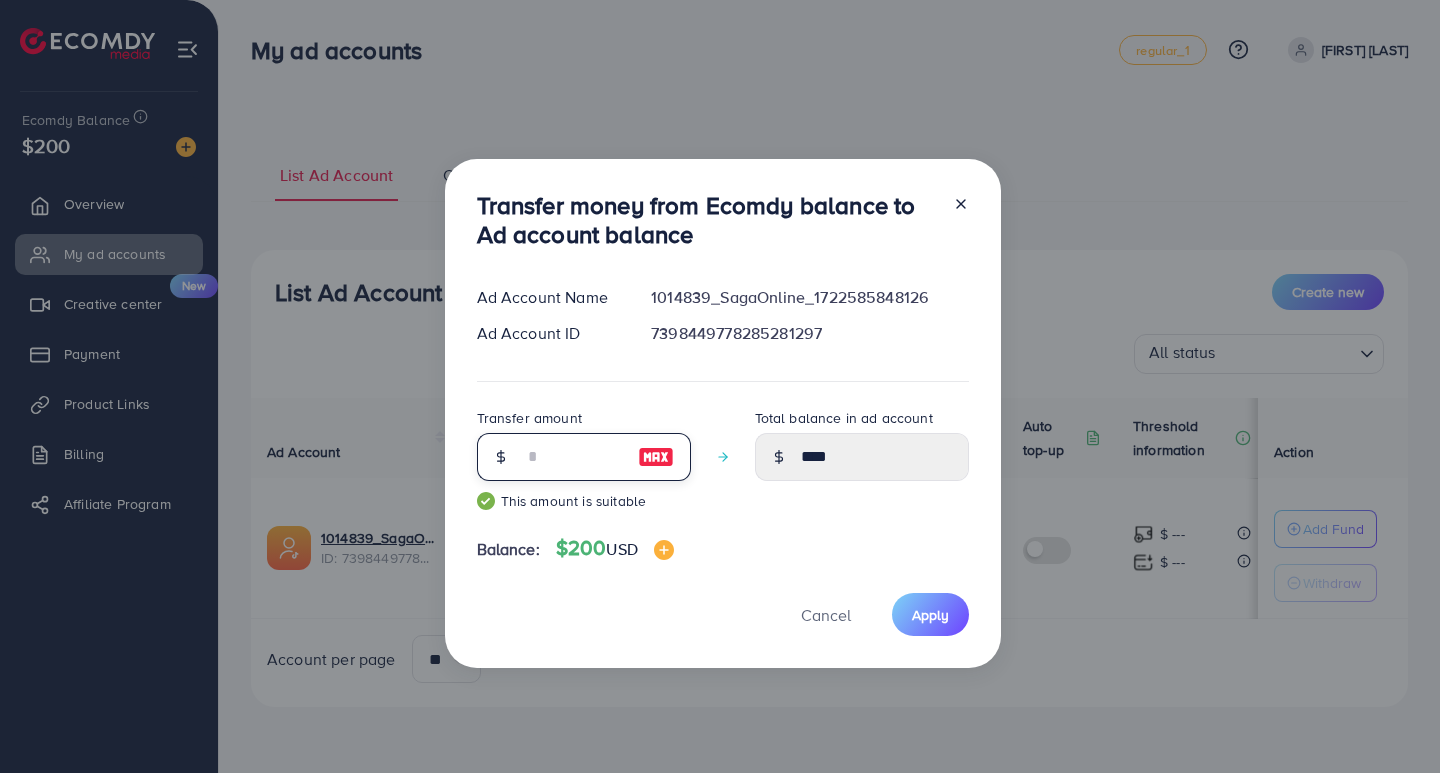 type on "*****" 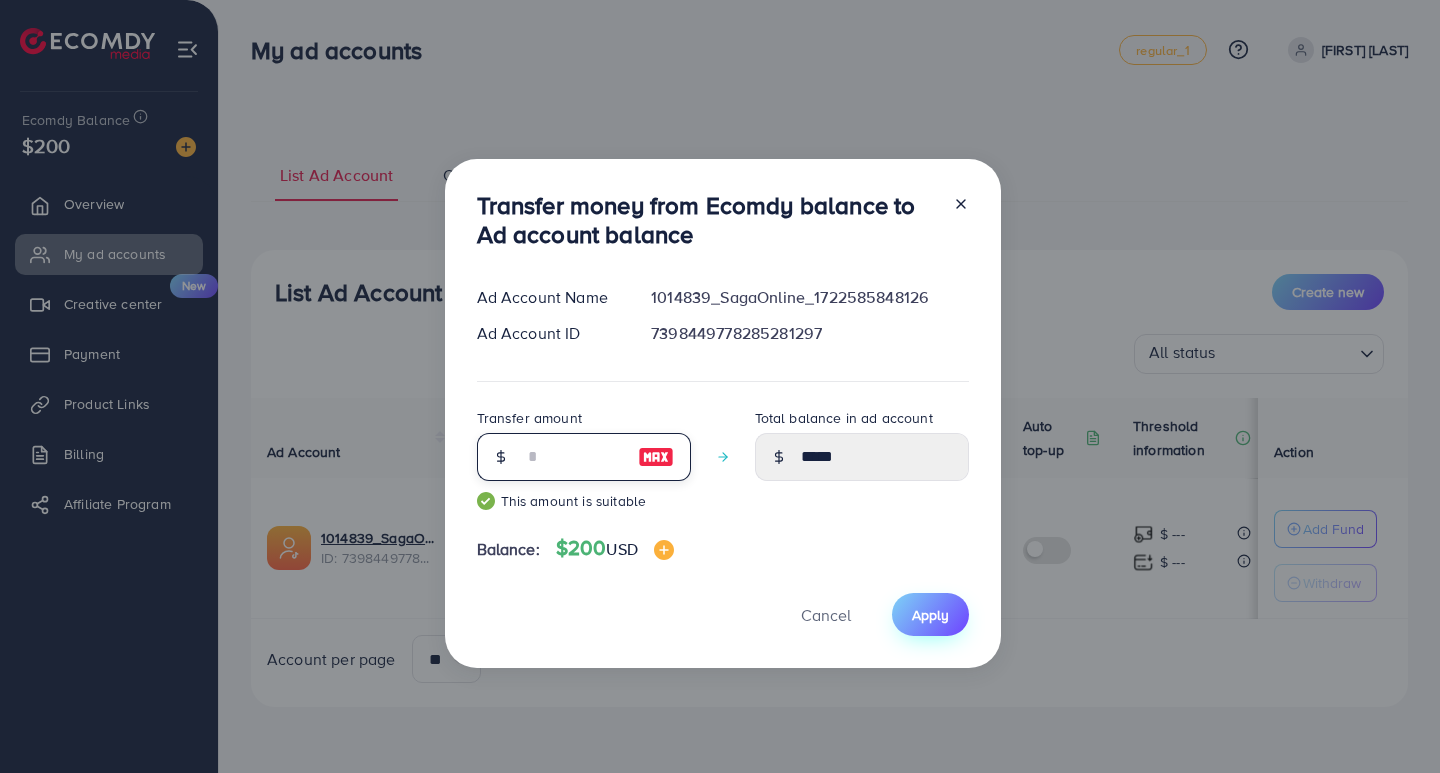 type on "**" 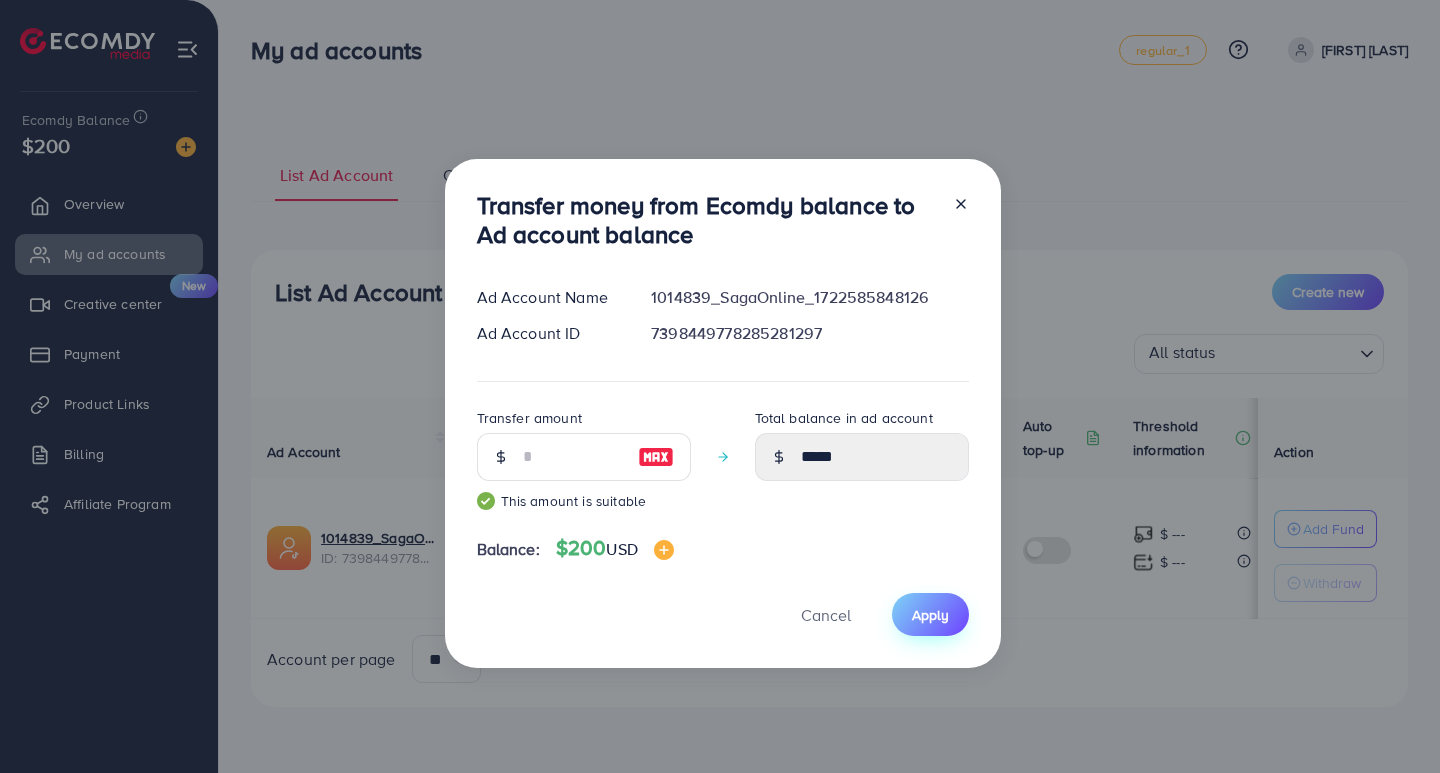 click on "Apply" at bounding box center (930, 614) 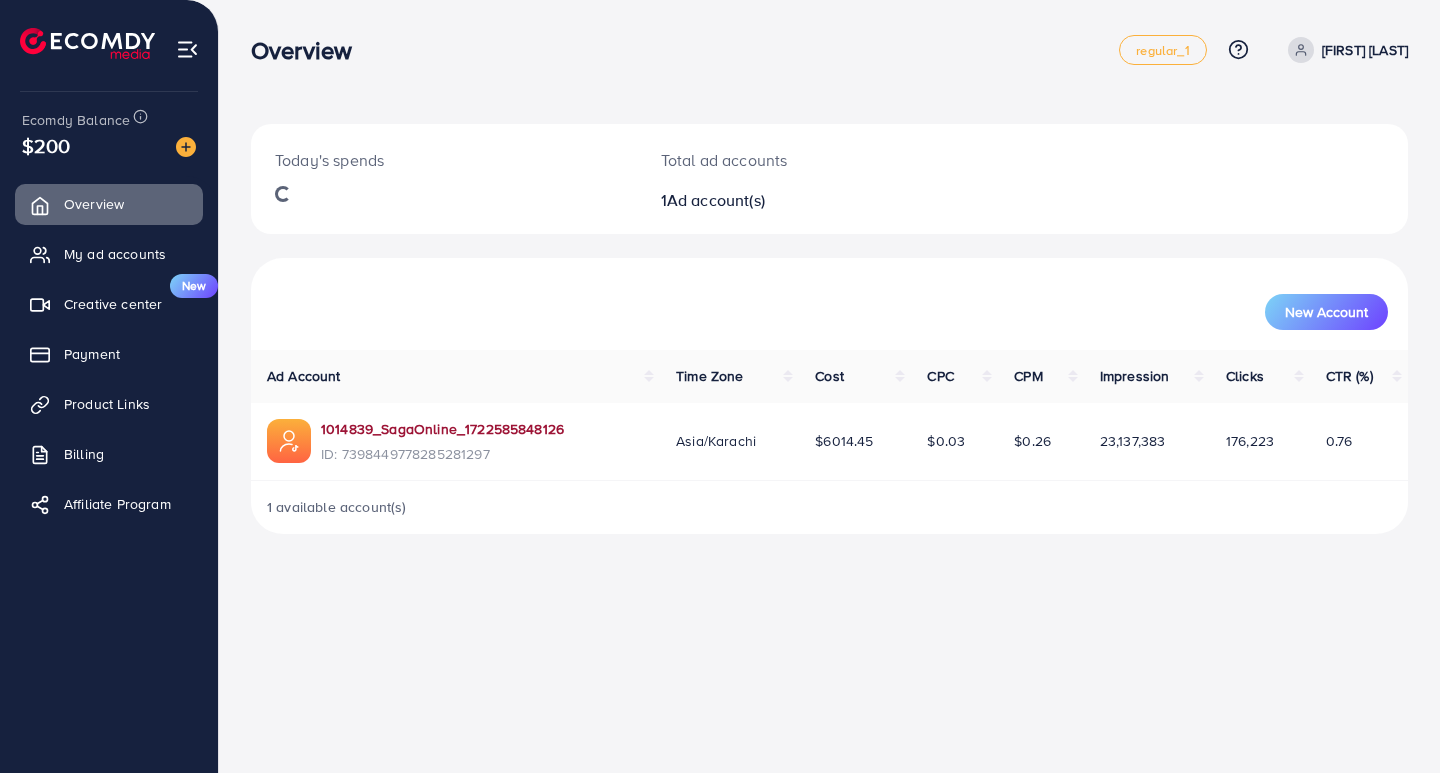 scroll, scrollTop: 0, scrollLeft: 0, axis: both 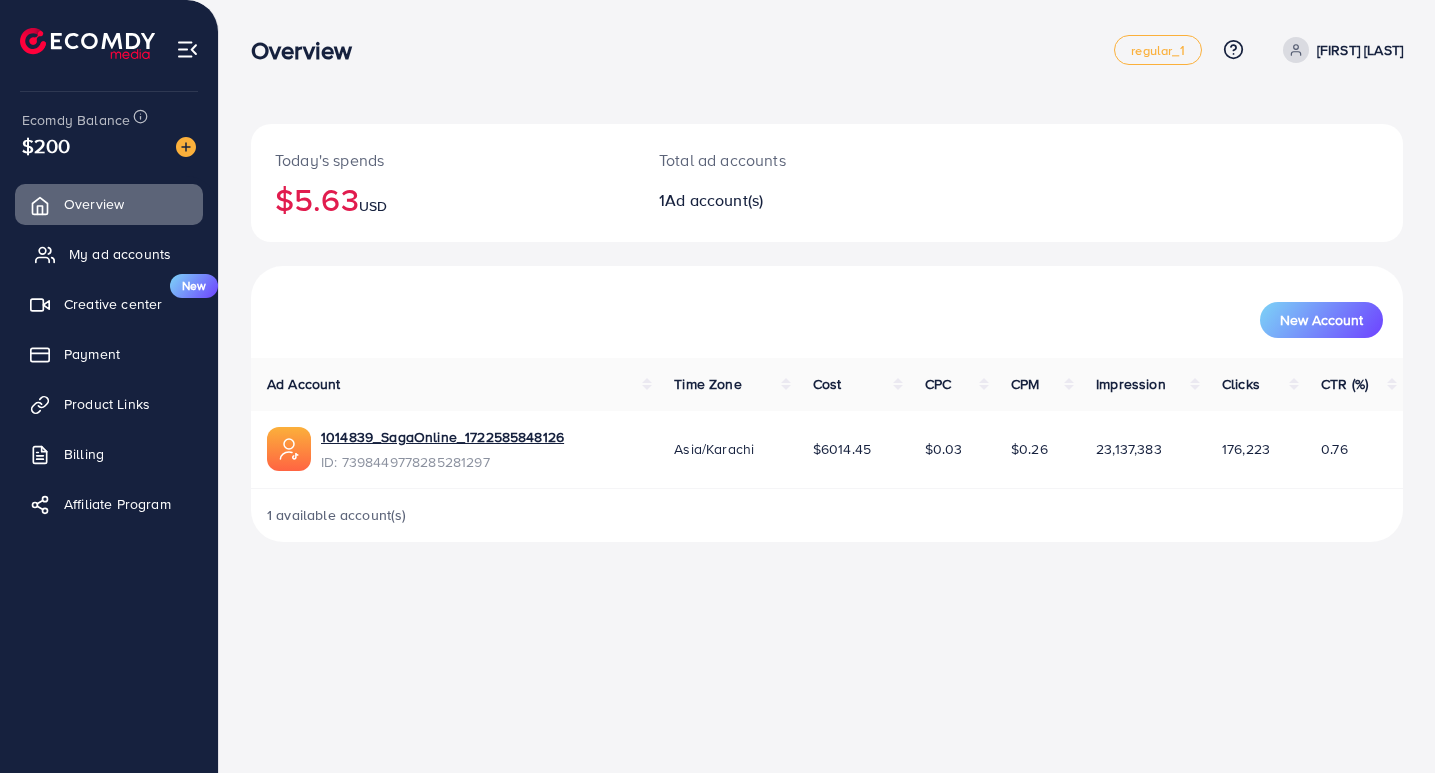 click on "My ad accounts" at bounding box center (109, 254) 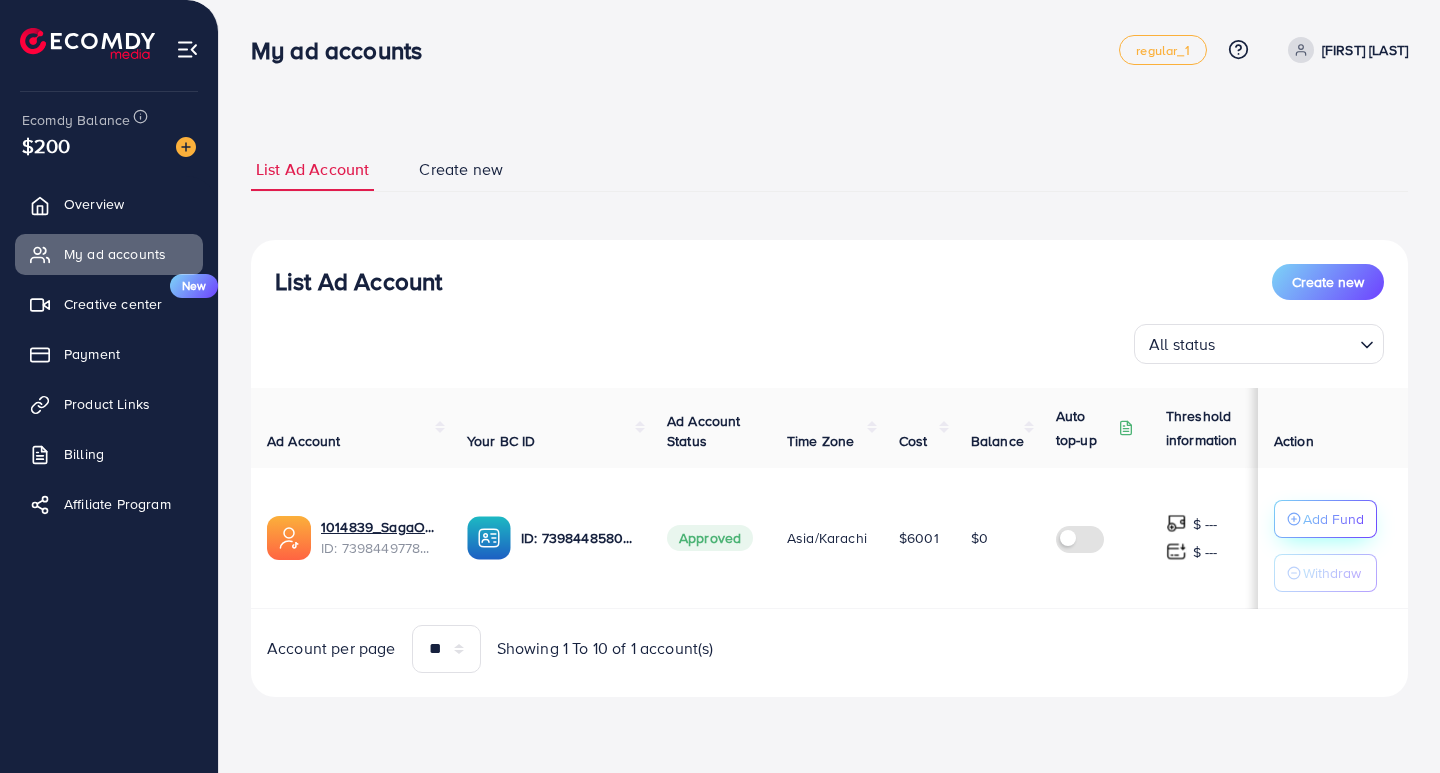 click on "Add Fund" at bounding box center (1333, 519) 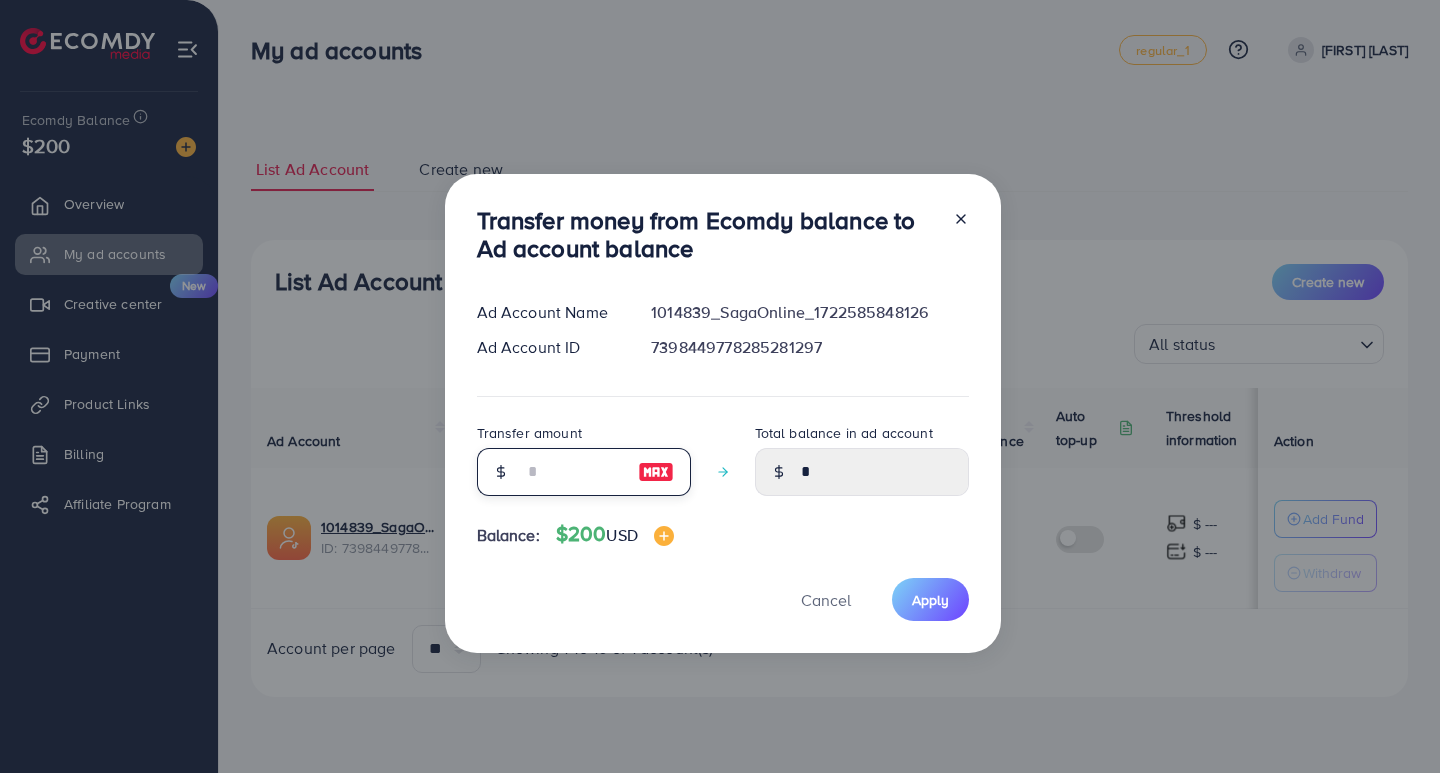 click at bounding box center (573, 472) 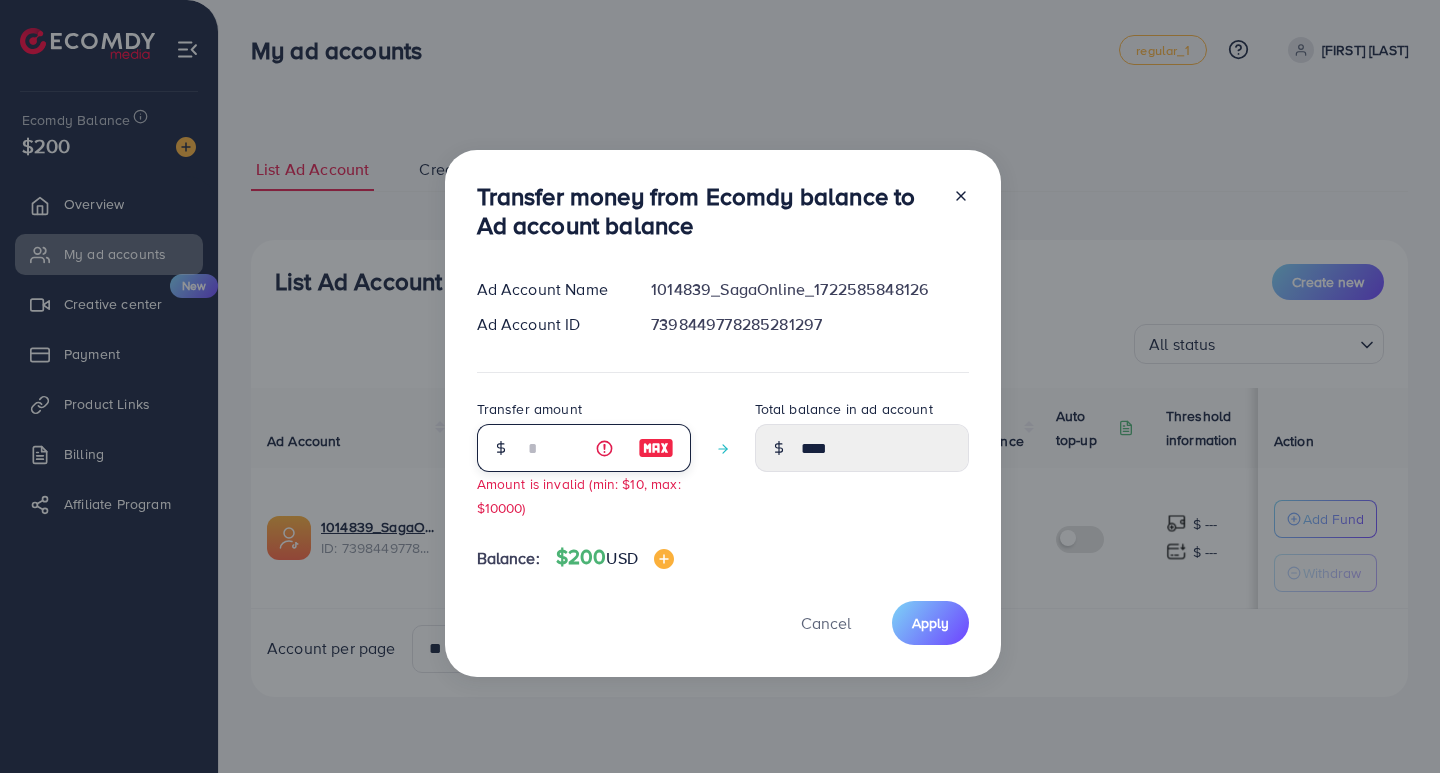type on "**" 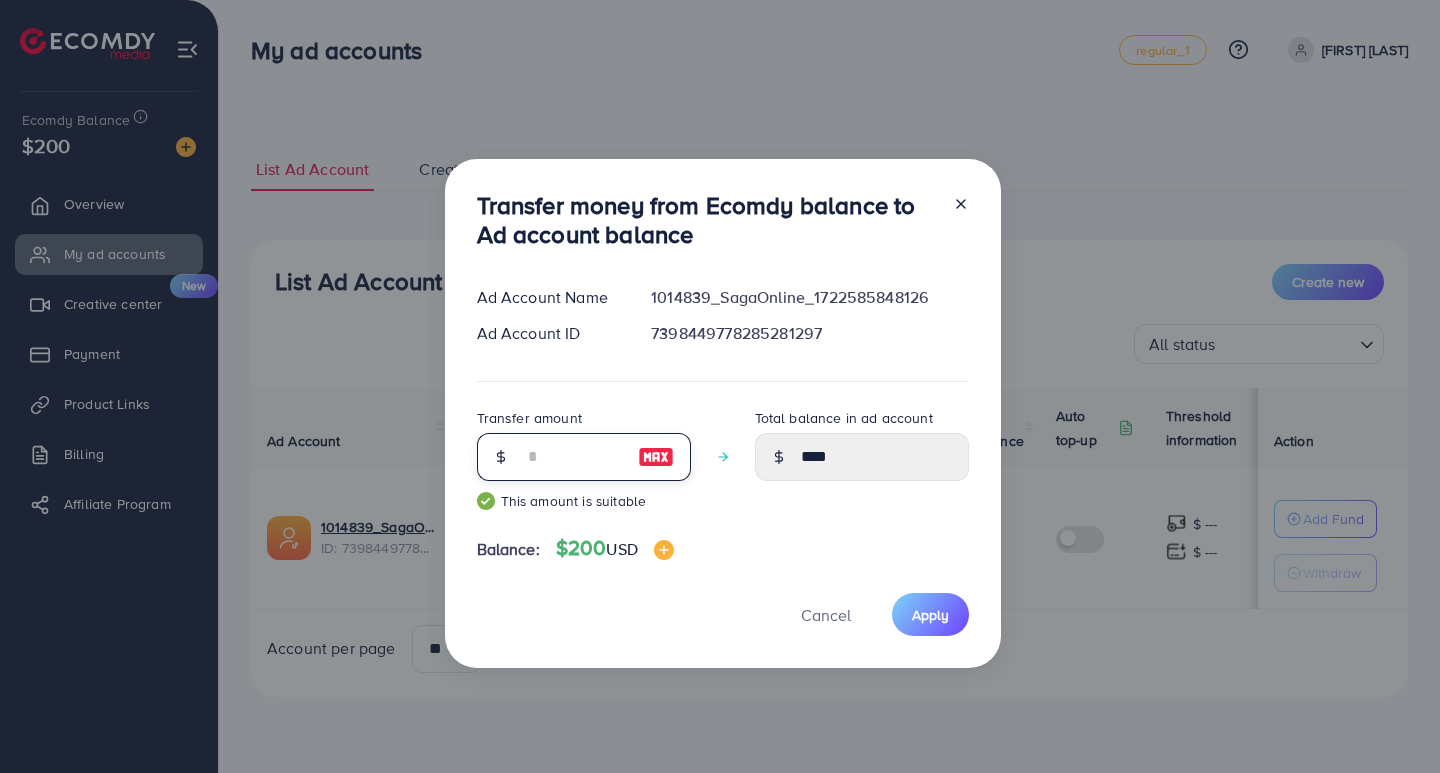 type on "*****" 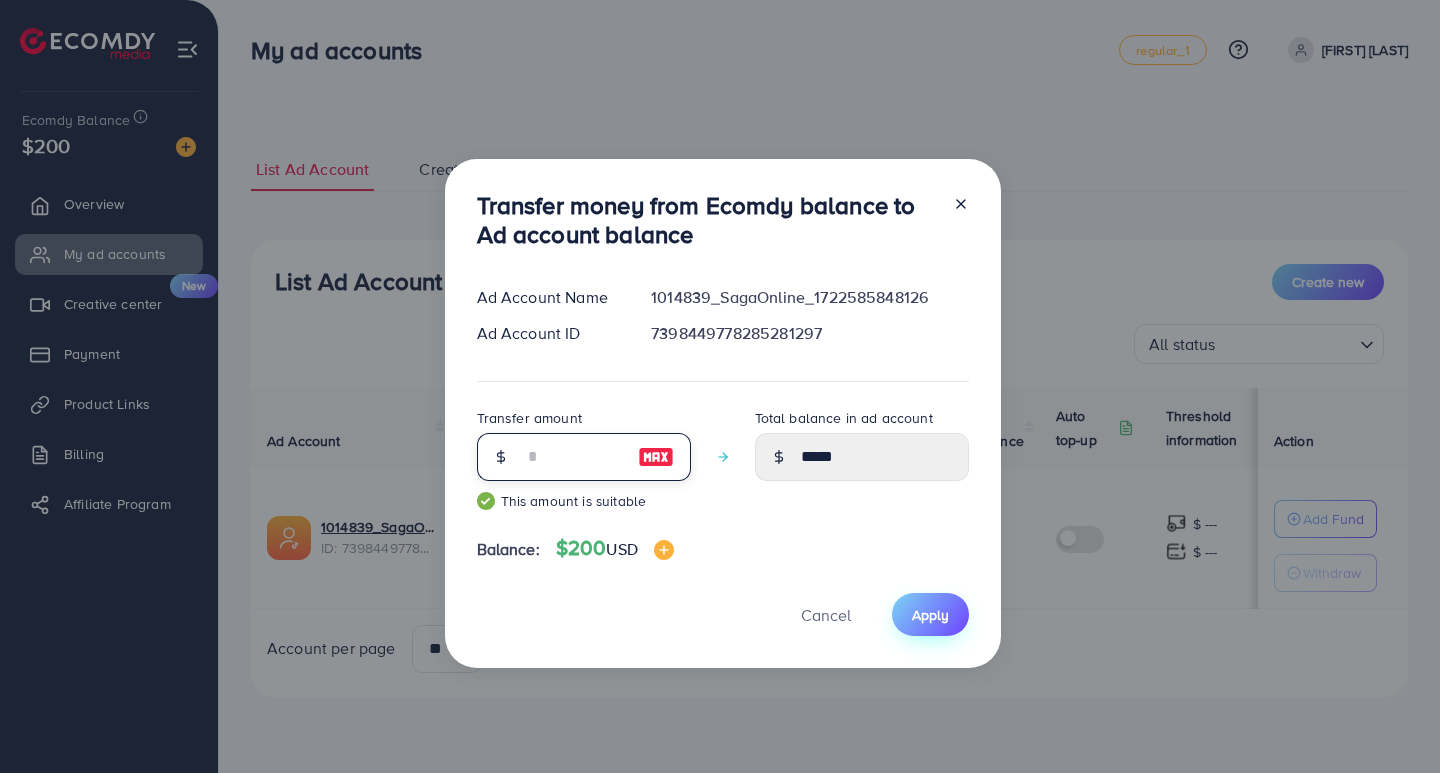 type on "**" 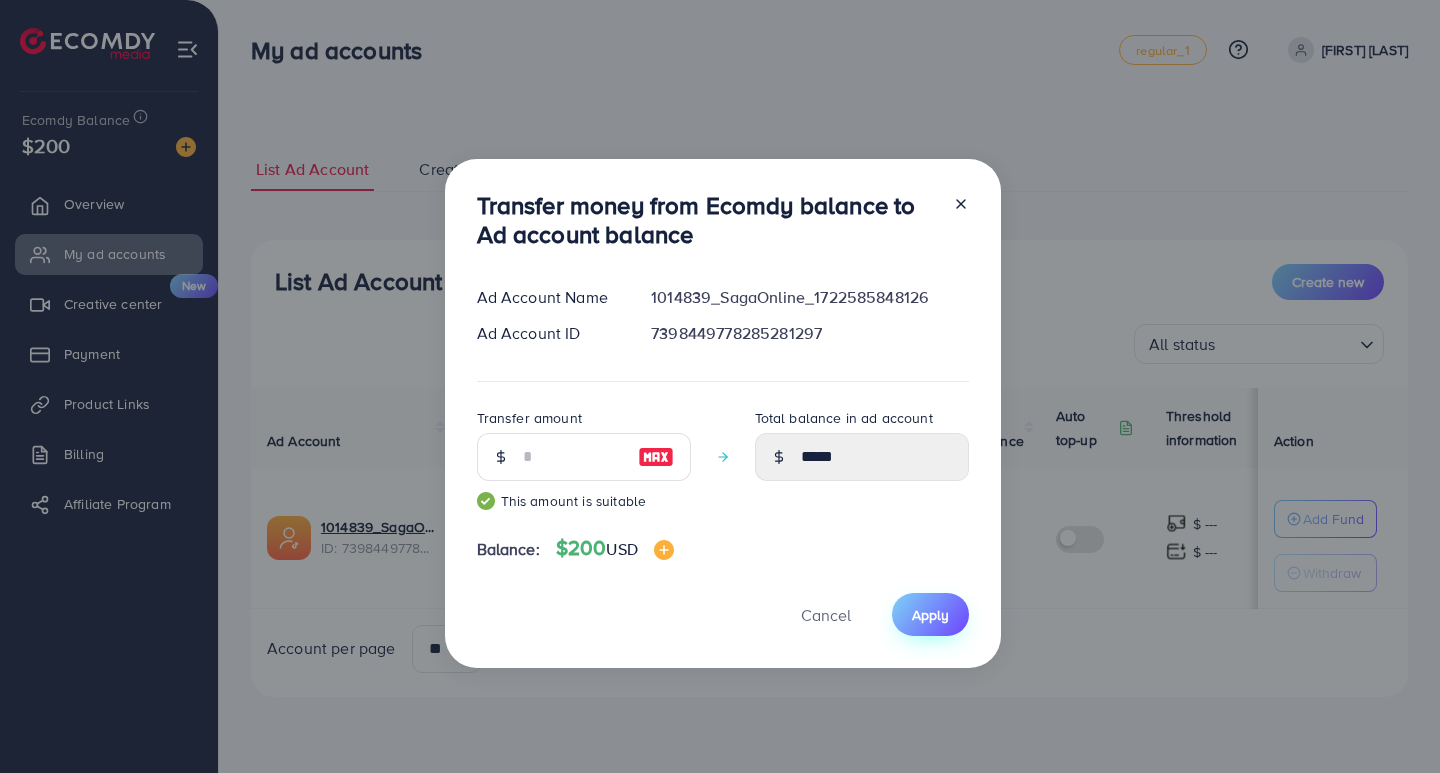 click on "Apply" at bounding box center [930, 615] 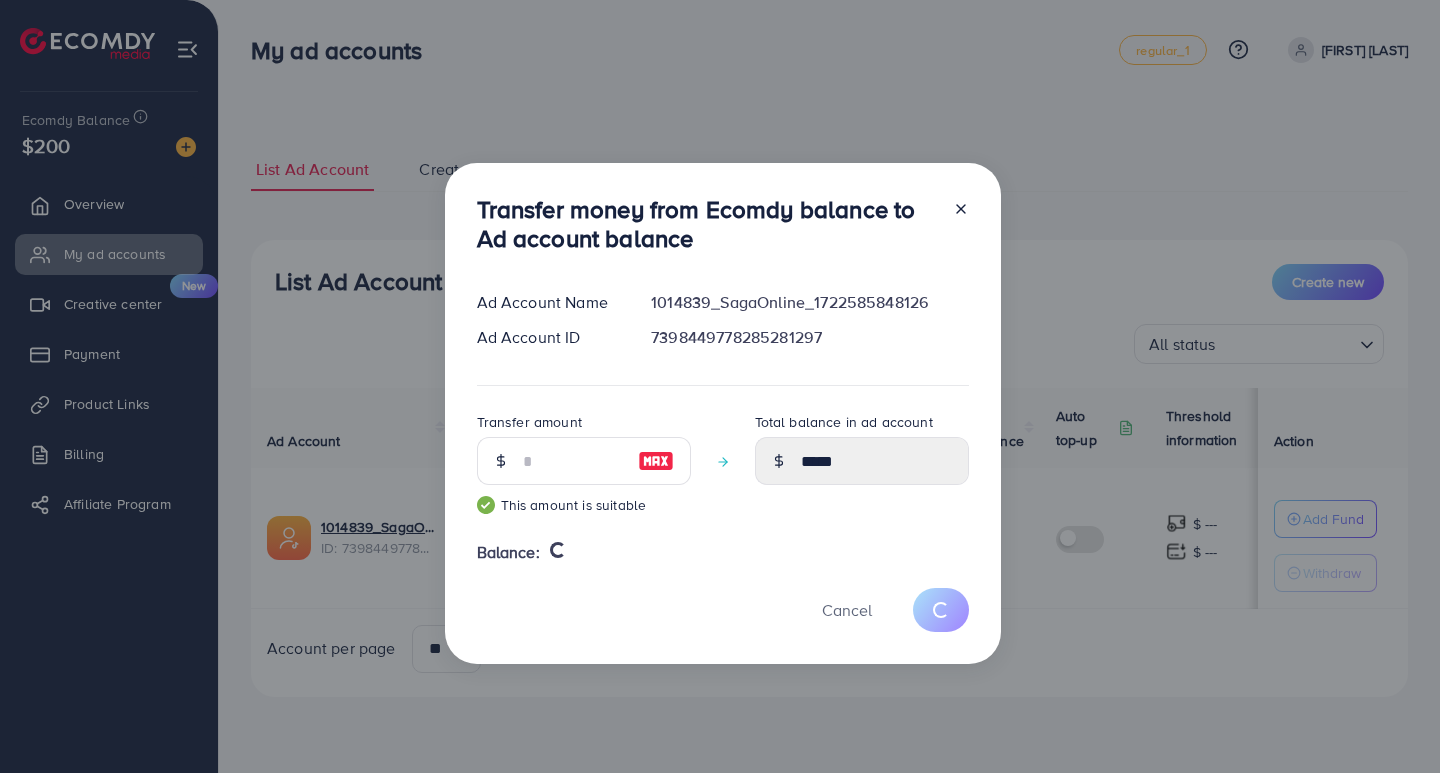 type 